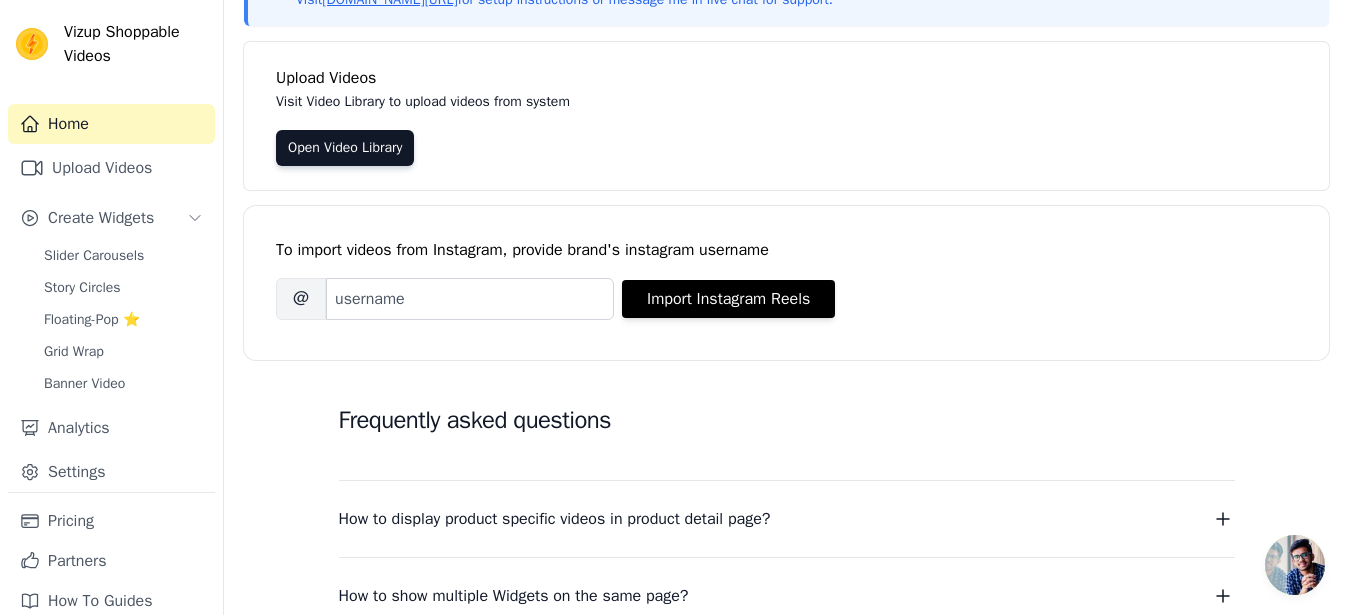 scroll, scrollTop: 204, scrollLeft: 0, axis: vertical 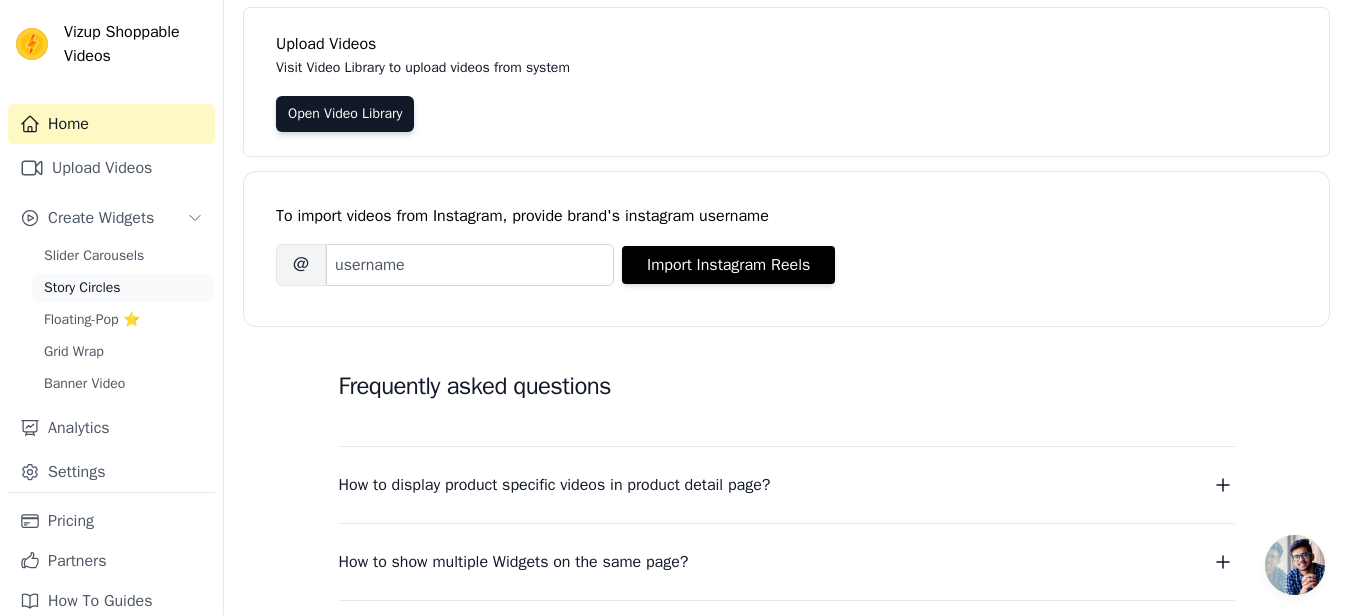 click on "Story Circles" at bounding box center (82, 288) 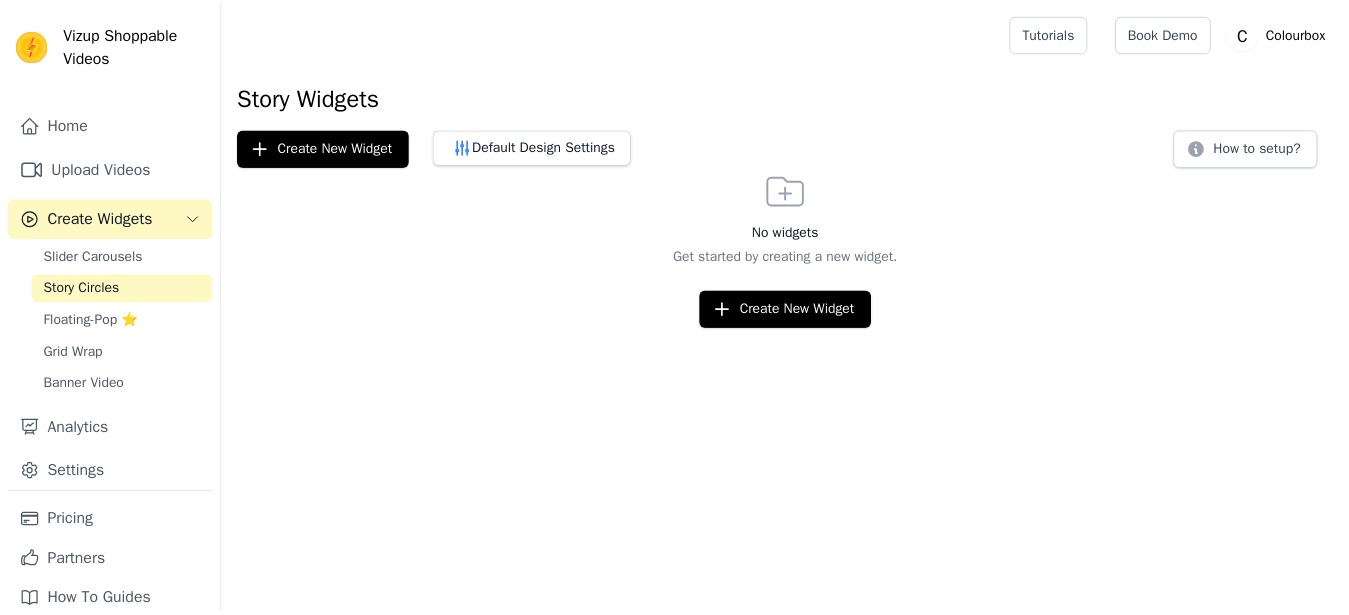 scroll, scrollTop: 0, scrollLeft: 0, axis: both 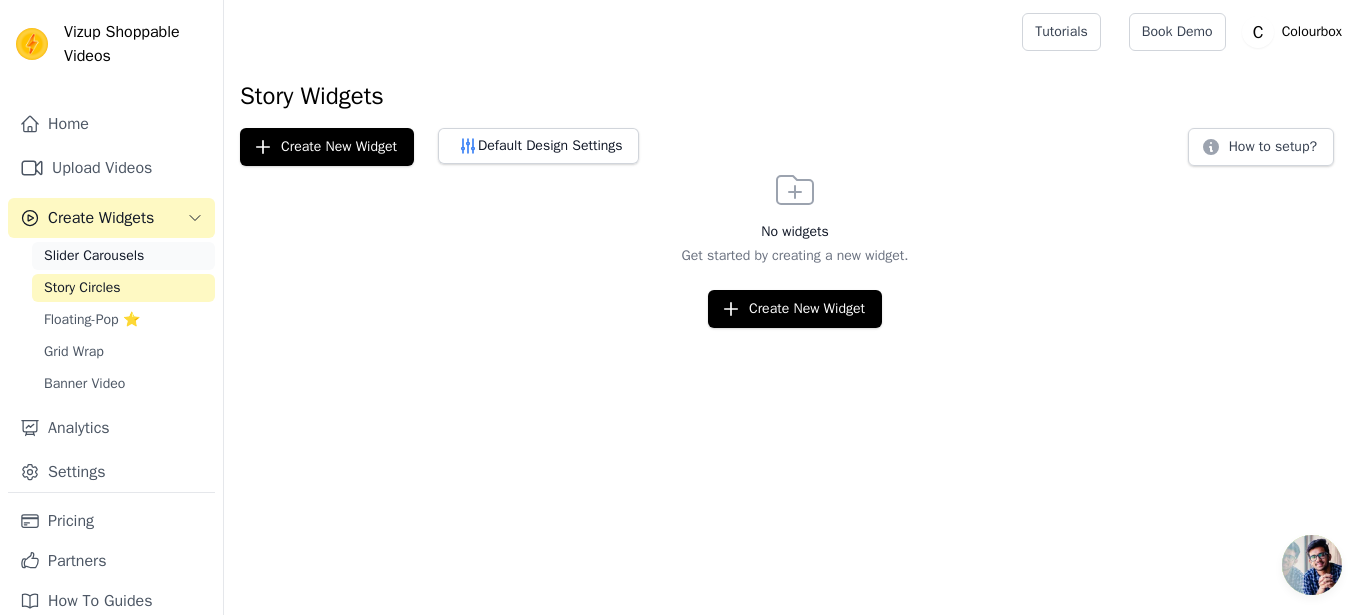 click on "Slider Carousels" at bounding box center [94, 256] 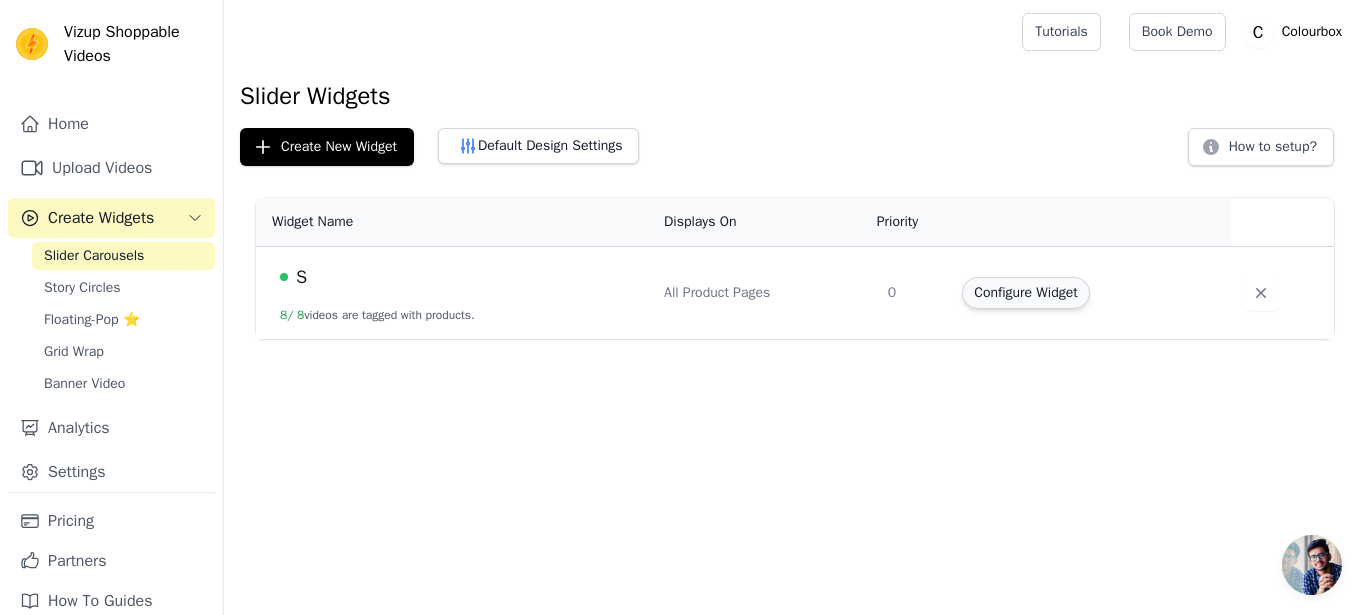click on "Configure Widget" at bounding box center (1025, 293) 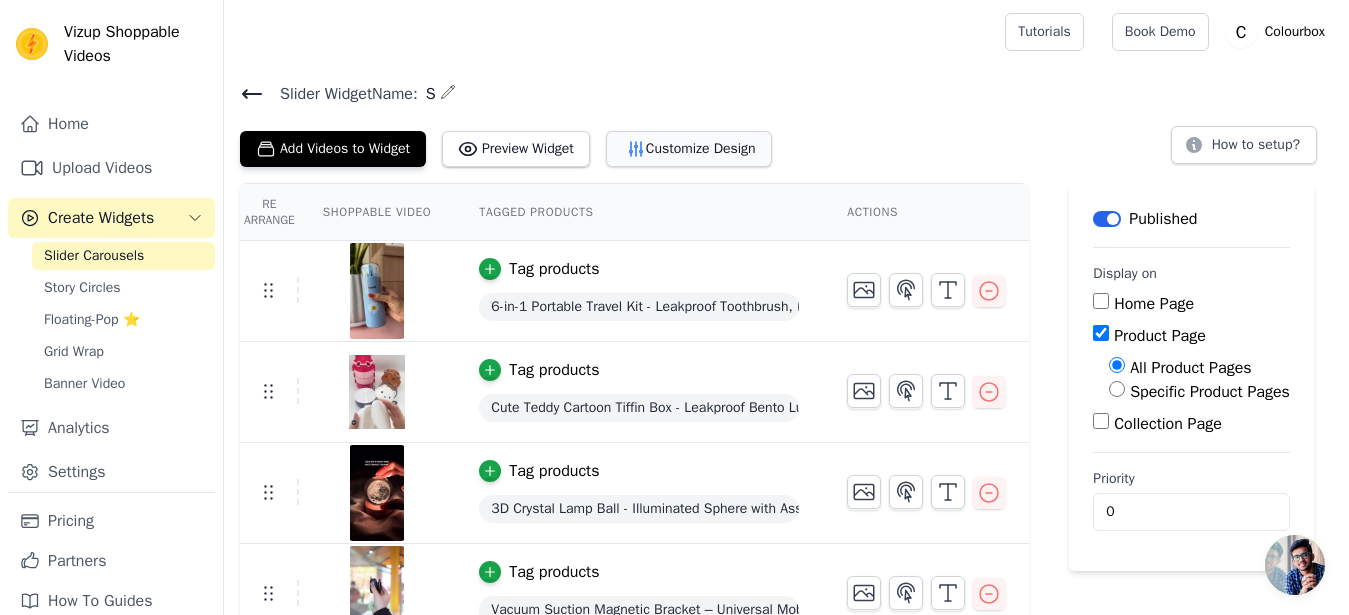 click on "Customize Design" at bounding box center [689, 149] 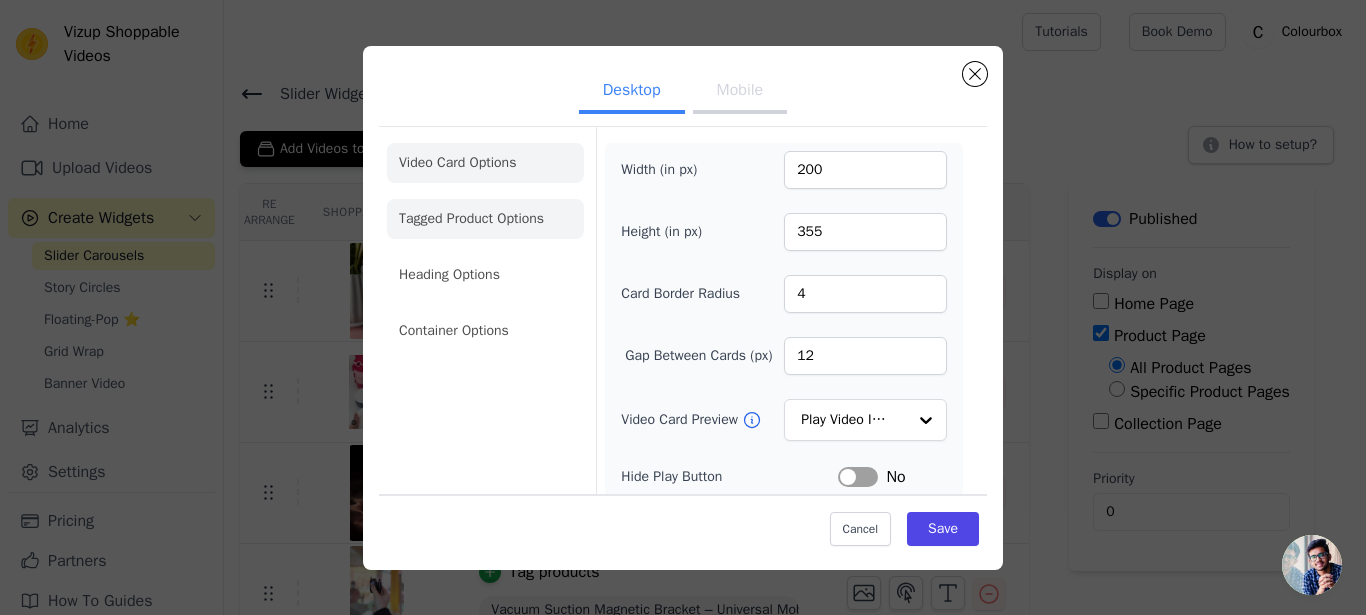 click on "Tagged Product Options" 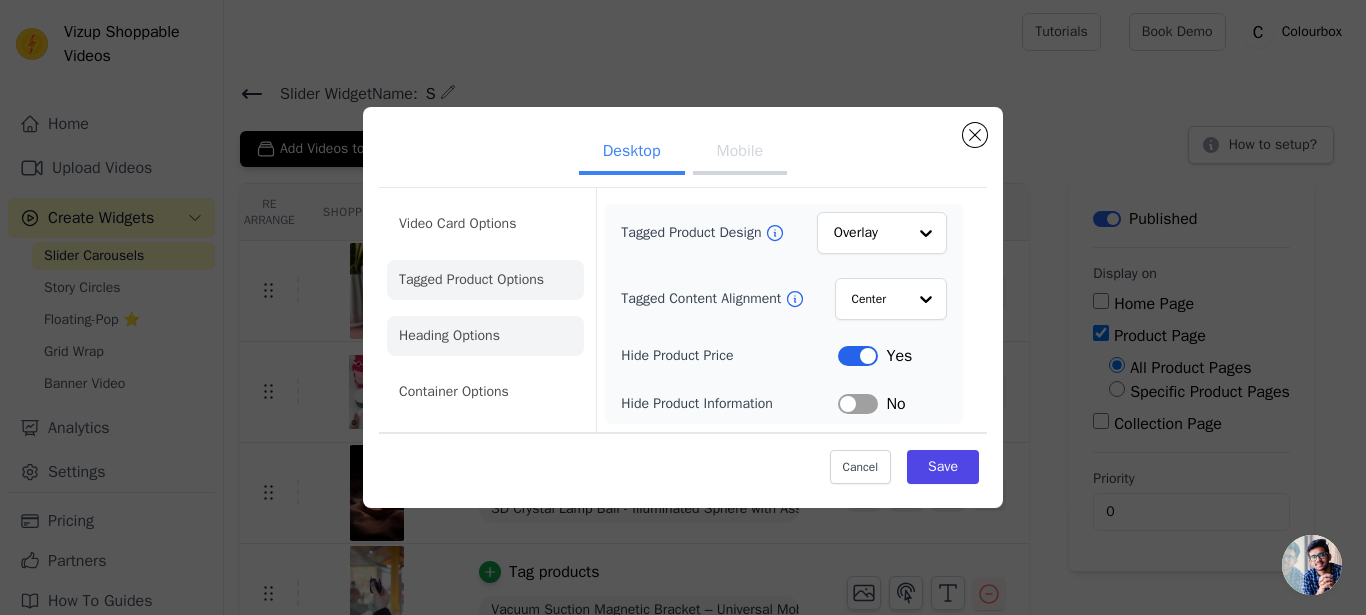 click on "Heading Options" 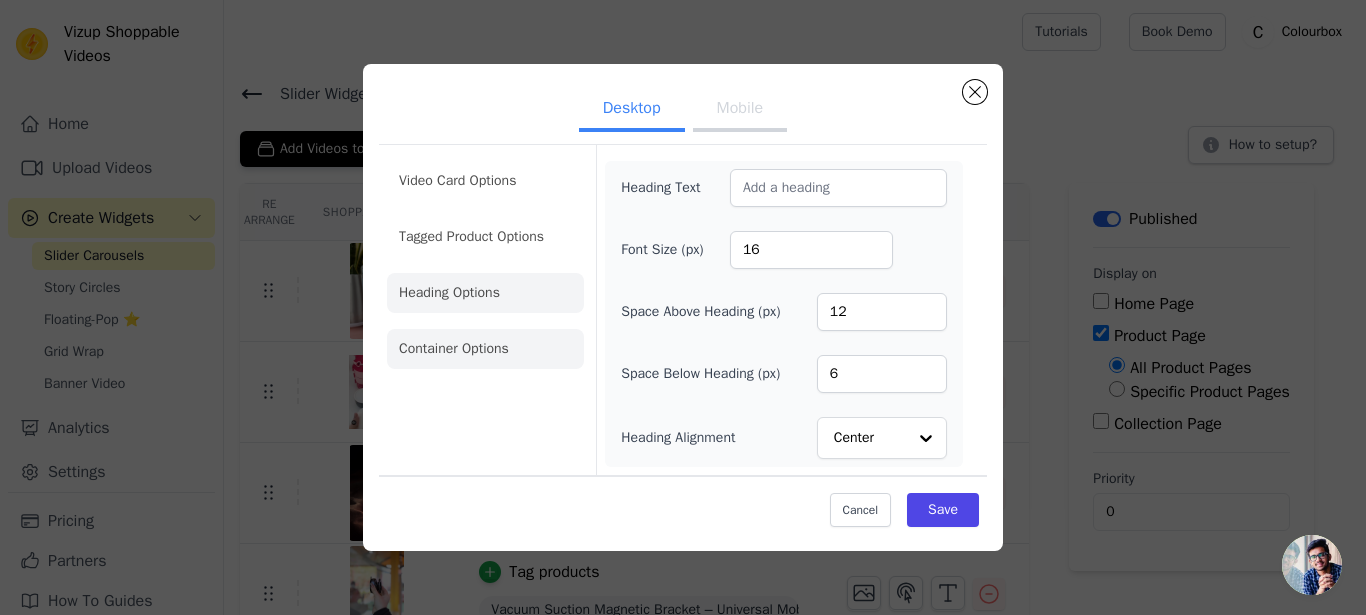 click on "Container Options" 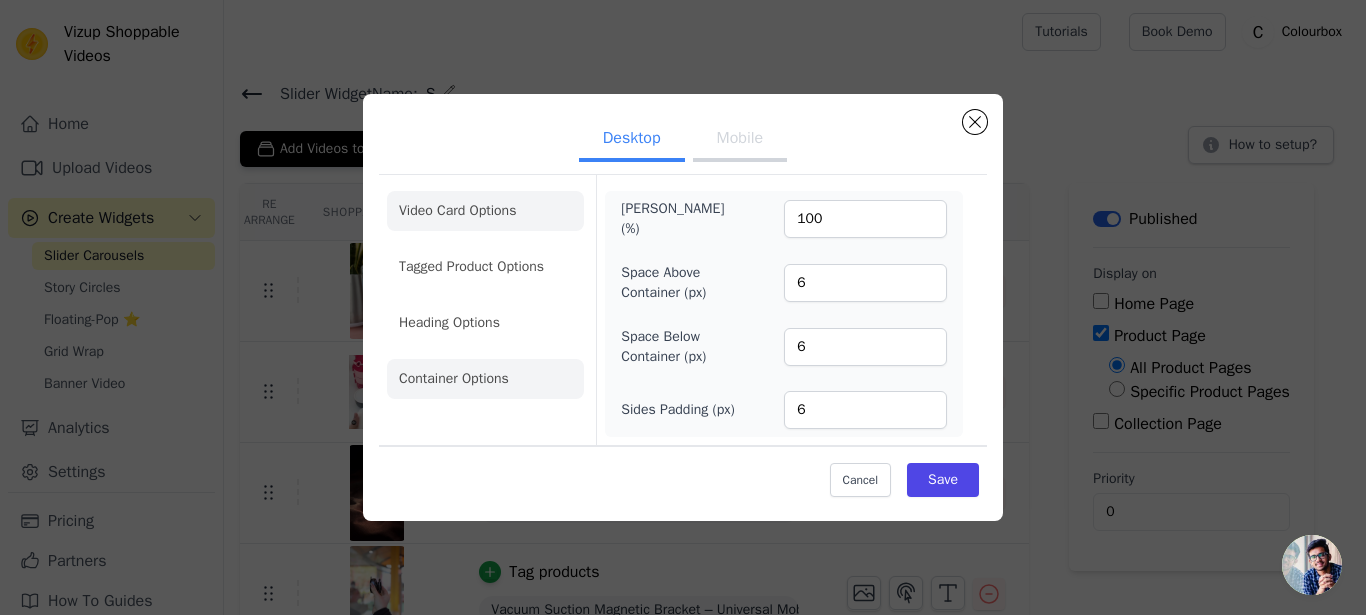 click on "Video Card Options" 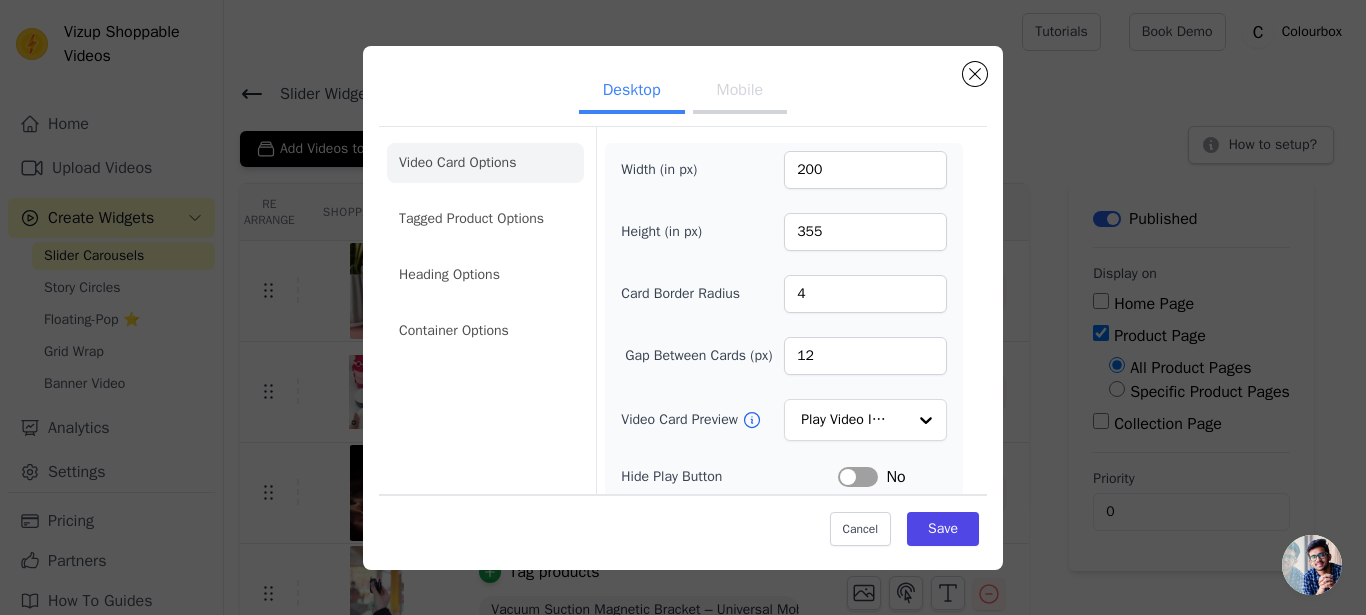 click on "Mobile" at bounding box center (740, 92) 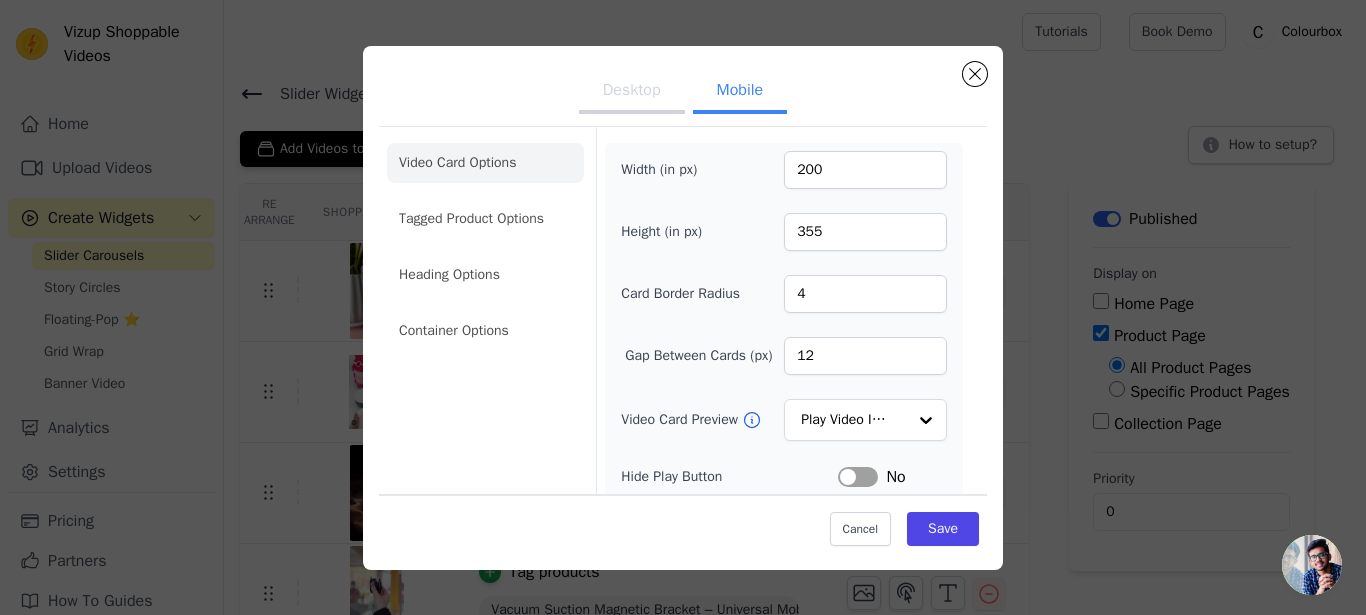 click on "Desktop" at bounding box center (632, 92) 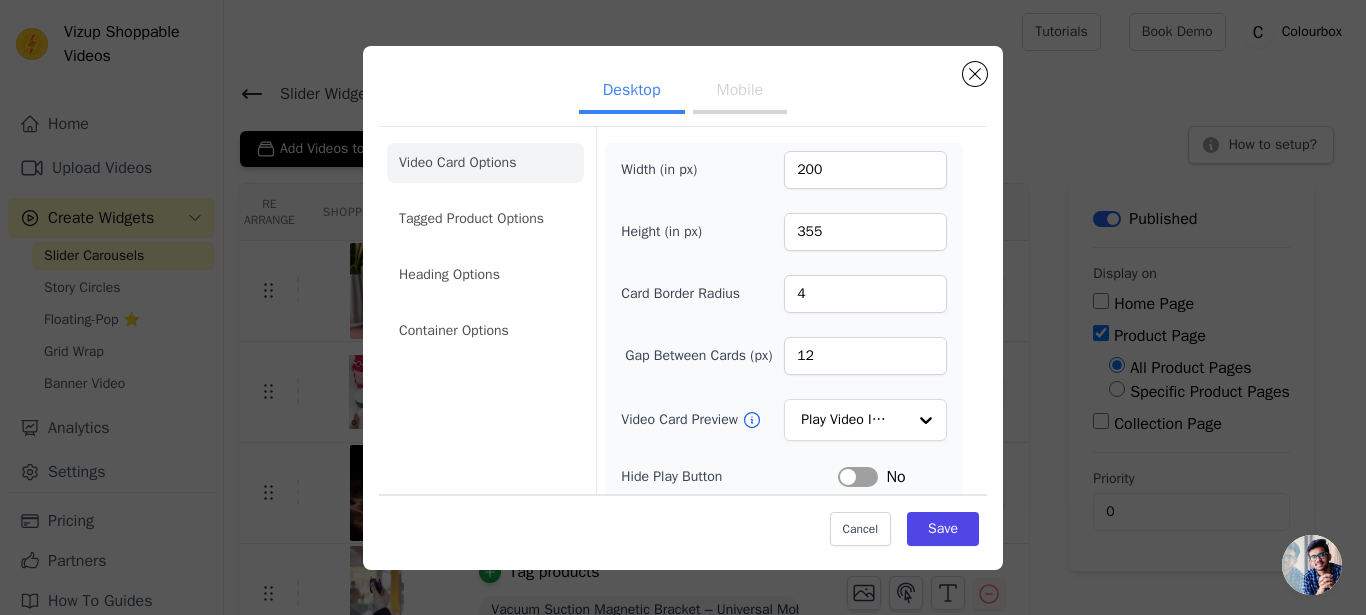 click on "Desktop Mobile   Video Card Options Tagged Product Options Heading Options Container Options   Width (in px)   200   Height (in px)   355   Card Border Radius   4   Gap Between Cards (px)   12   Video Card Preview           Play Video In Loop               Hide Play Button   Label     No   Hide Arrows   Label     No   Remove Video Card Shadow     Label     No   Auto Loop Slider     Label     Yes   Shopping Icon on Video Cards   Label     Yes   Add to Cart on Video Cards     Label     Yes   Cancel     Save" 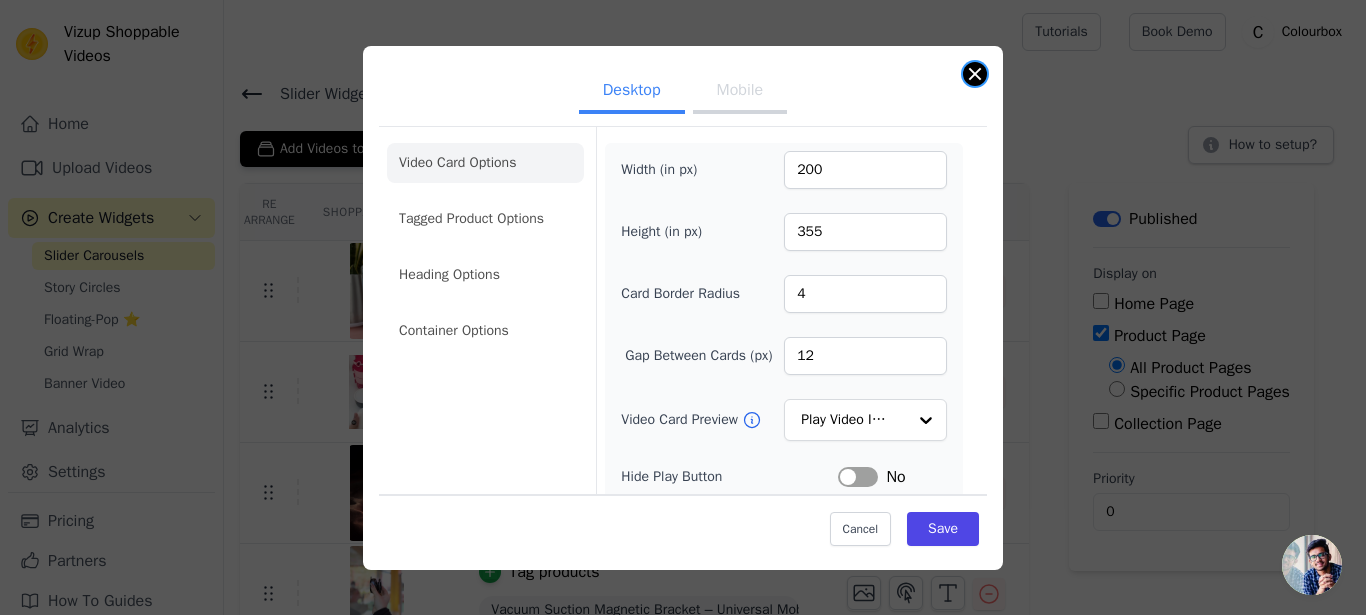 click at bounding box center (975, 74) 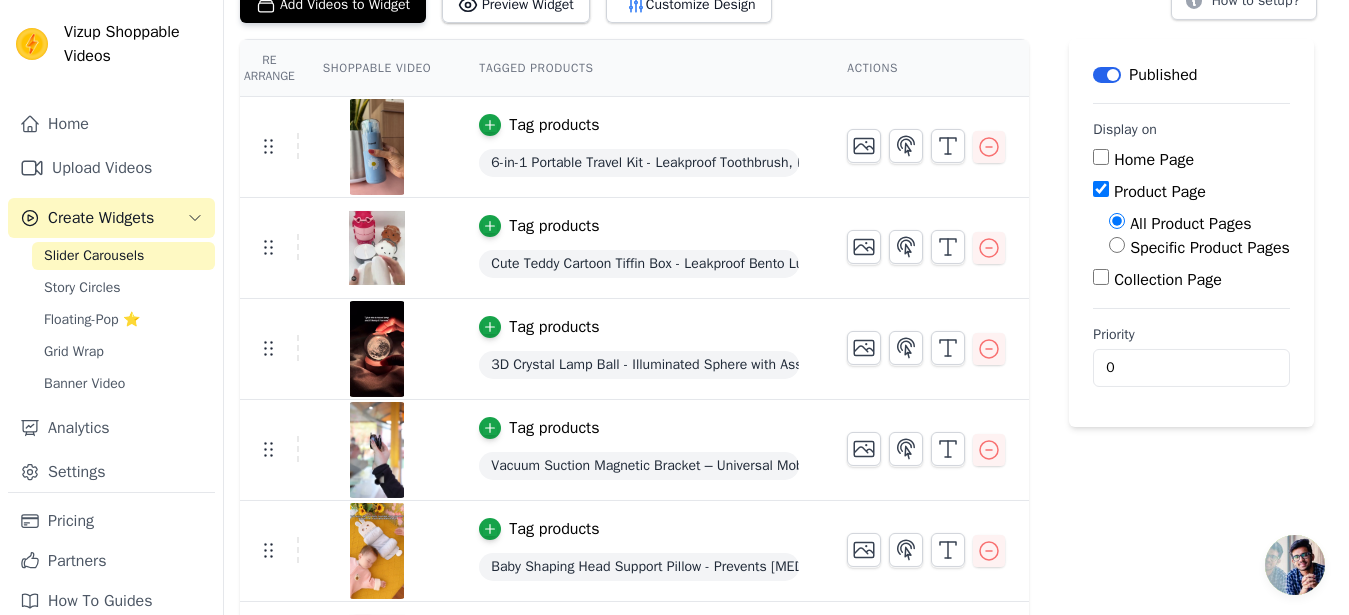 scroll, scrollTop: 102, scrollLeft: 0, axis: vertical 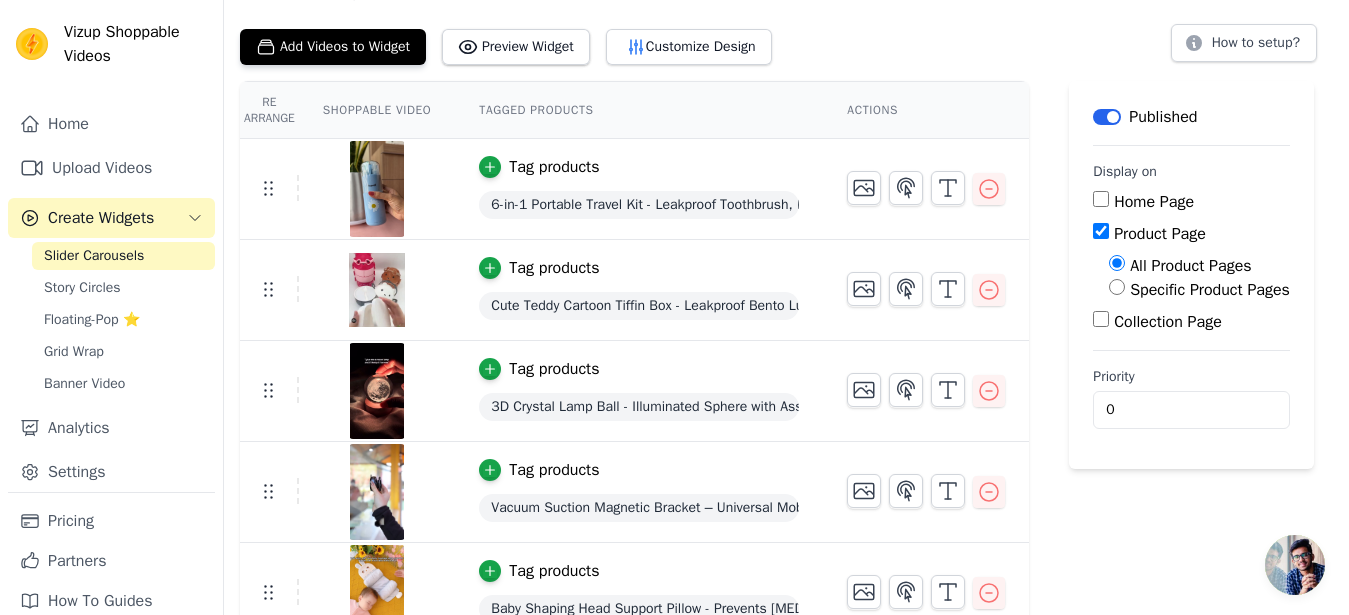 click on "Home Page" at bounding box center [1101, 199] 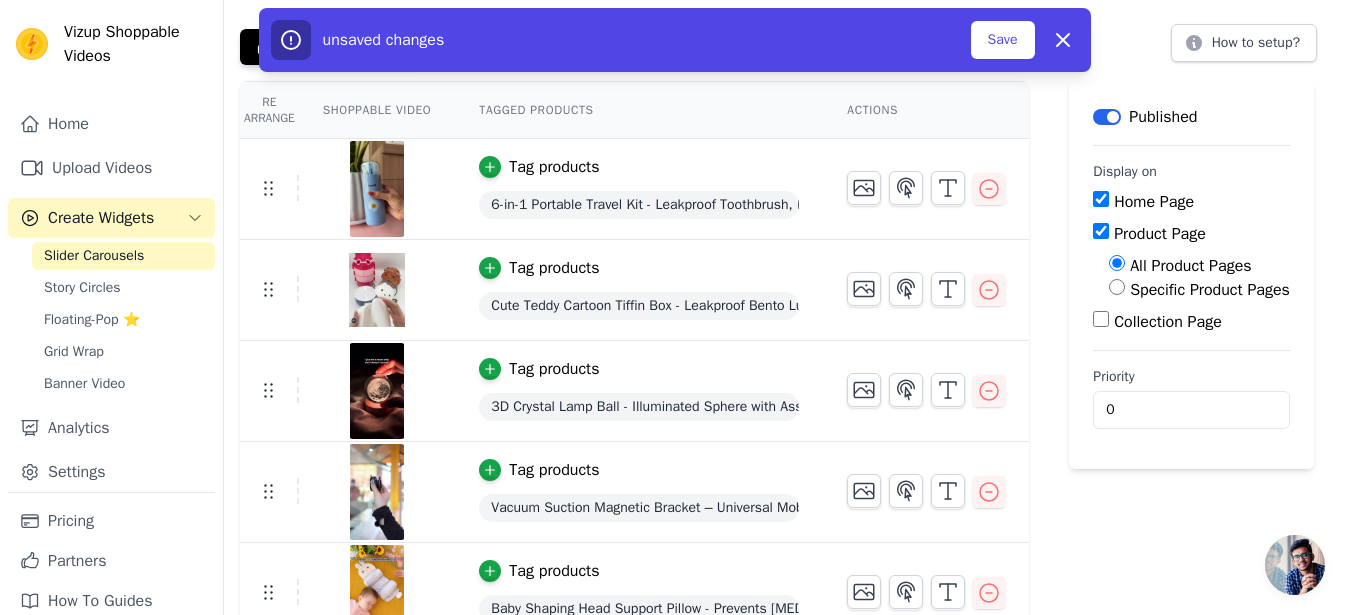 click on "Home Page" at bounding box center [1101, 199] 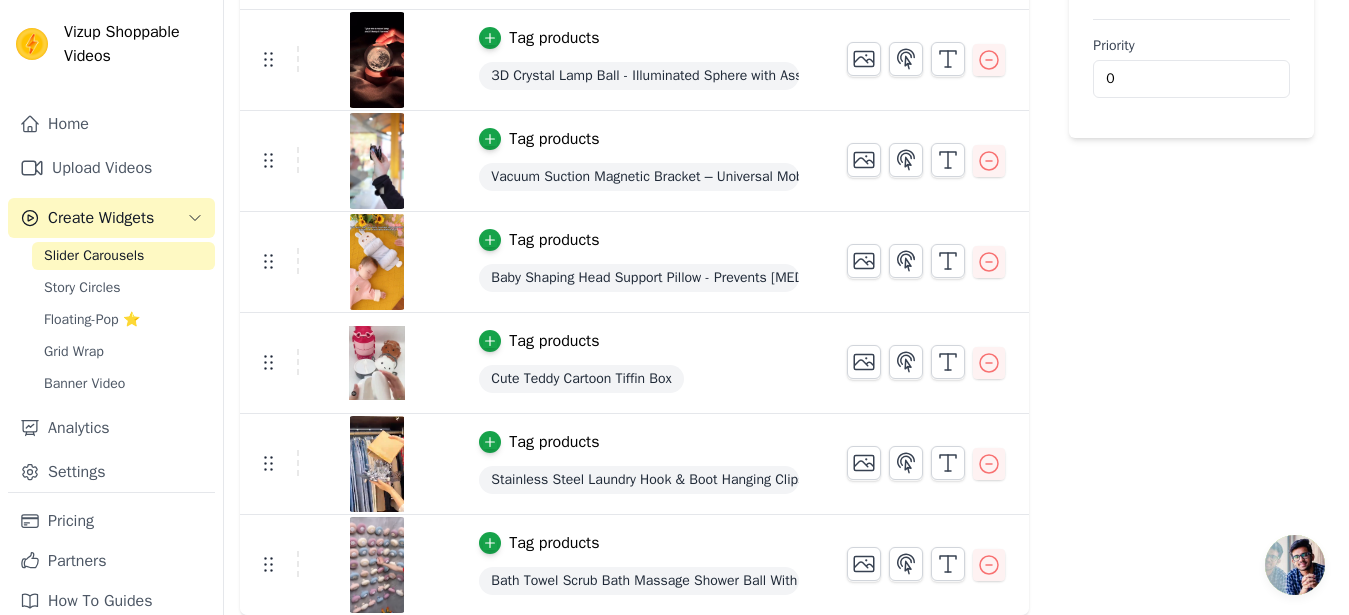 scroll, scrollTop: 127, scrollLeft: 0, axis: vertical 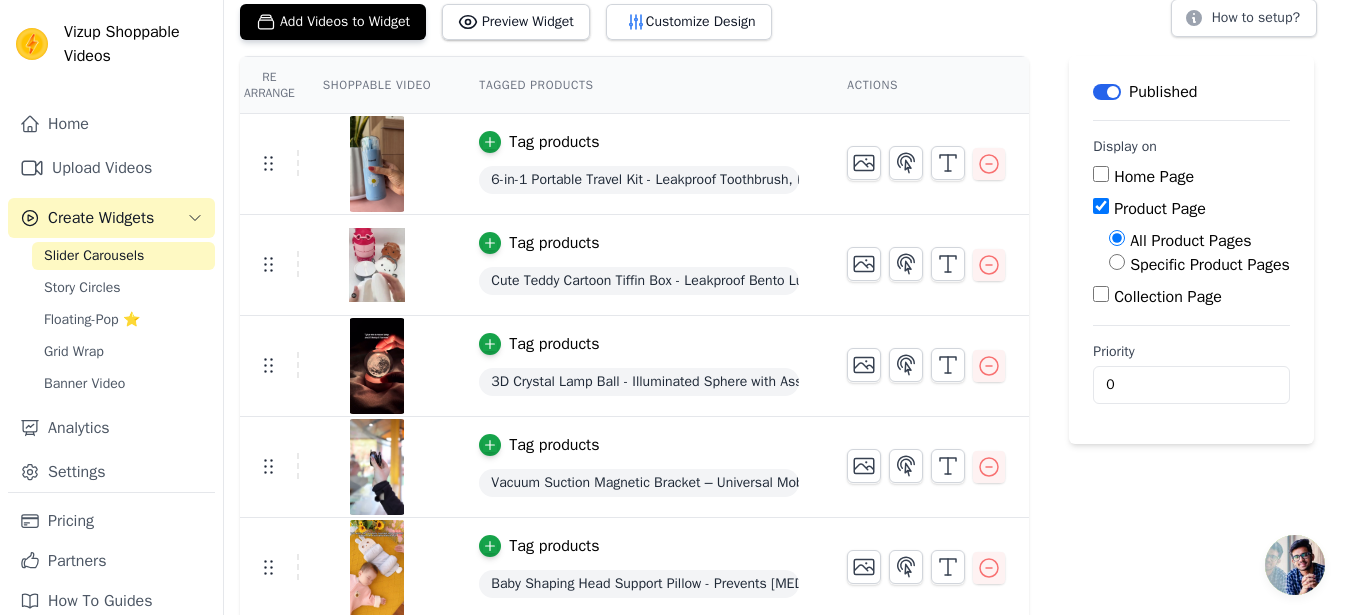 click on "Collection Page" at bounding box center [1101, 294] 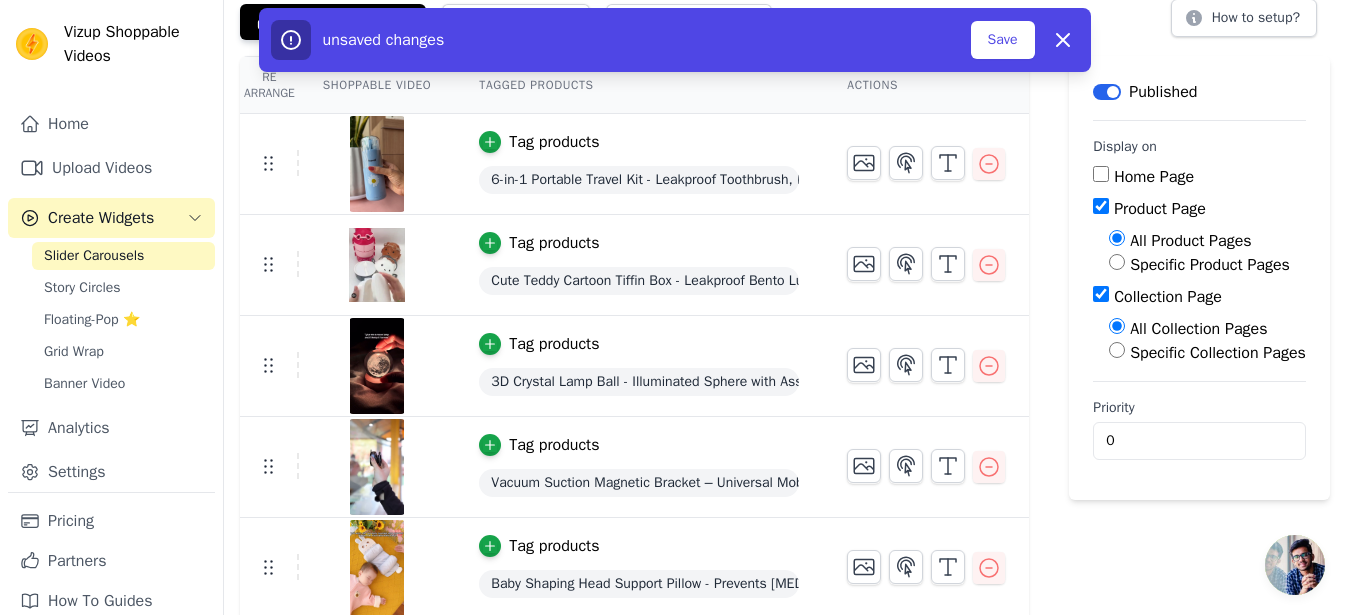 click on "Collection Page" at bounding box center [1101, 294] 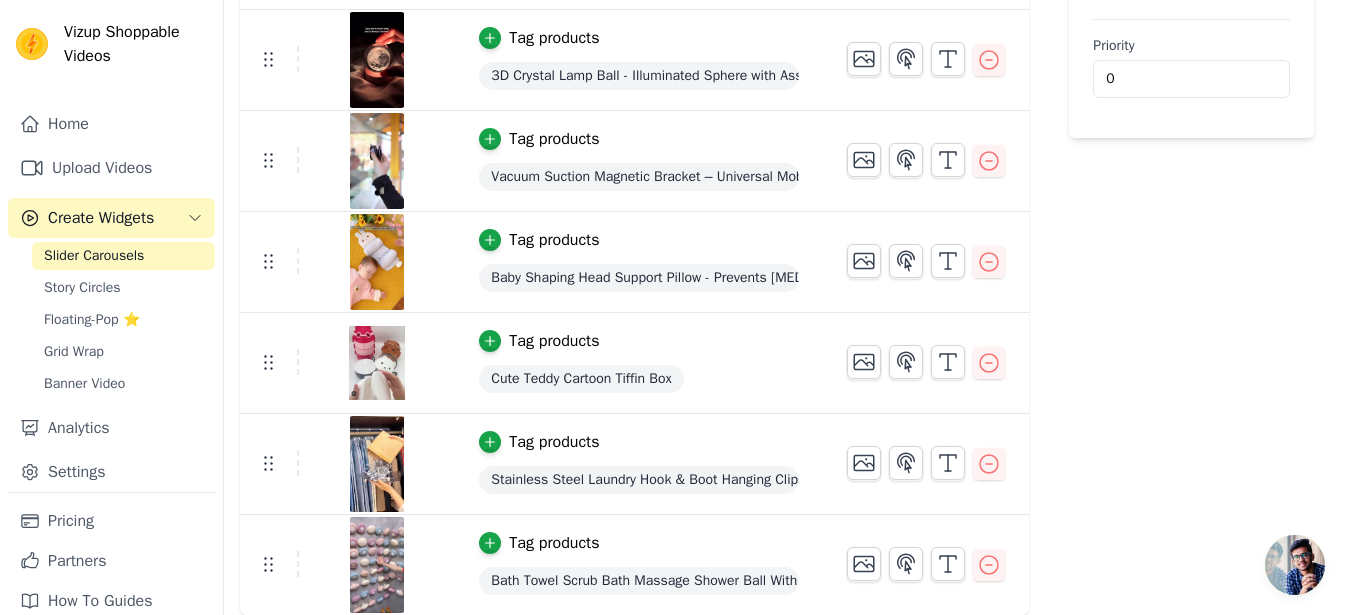 scroll, scrollTop: 0, scrollLeft: 0, axis: both 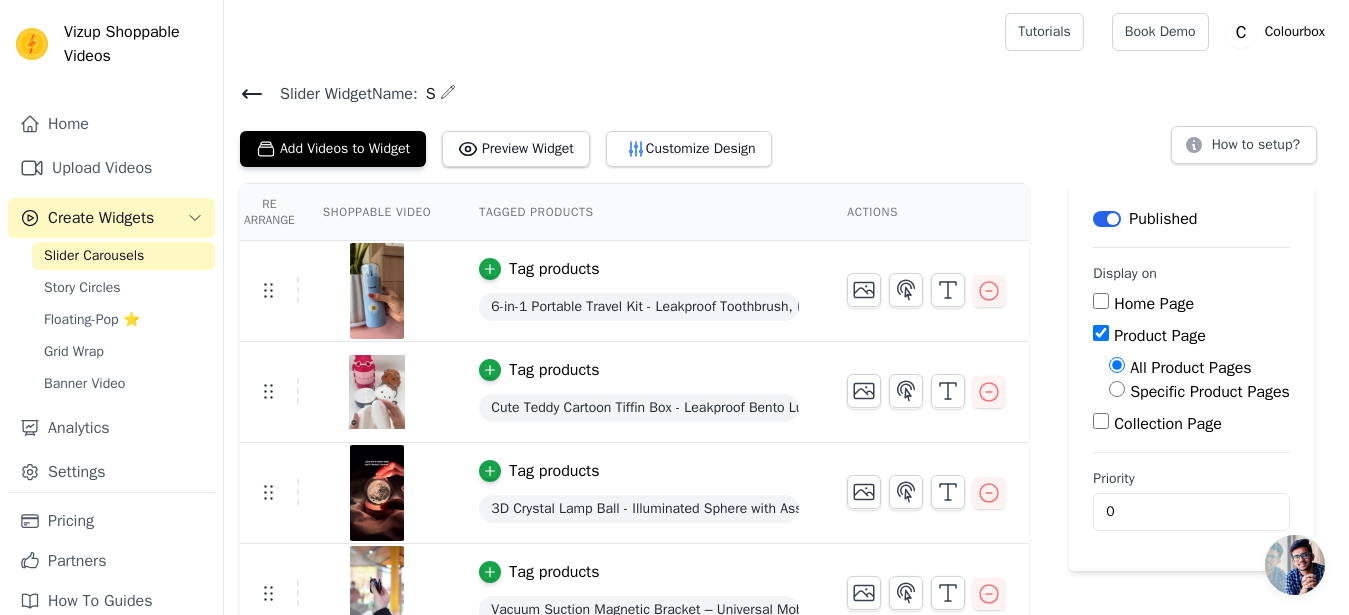 click 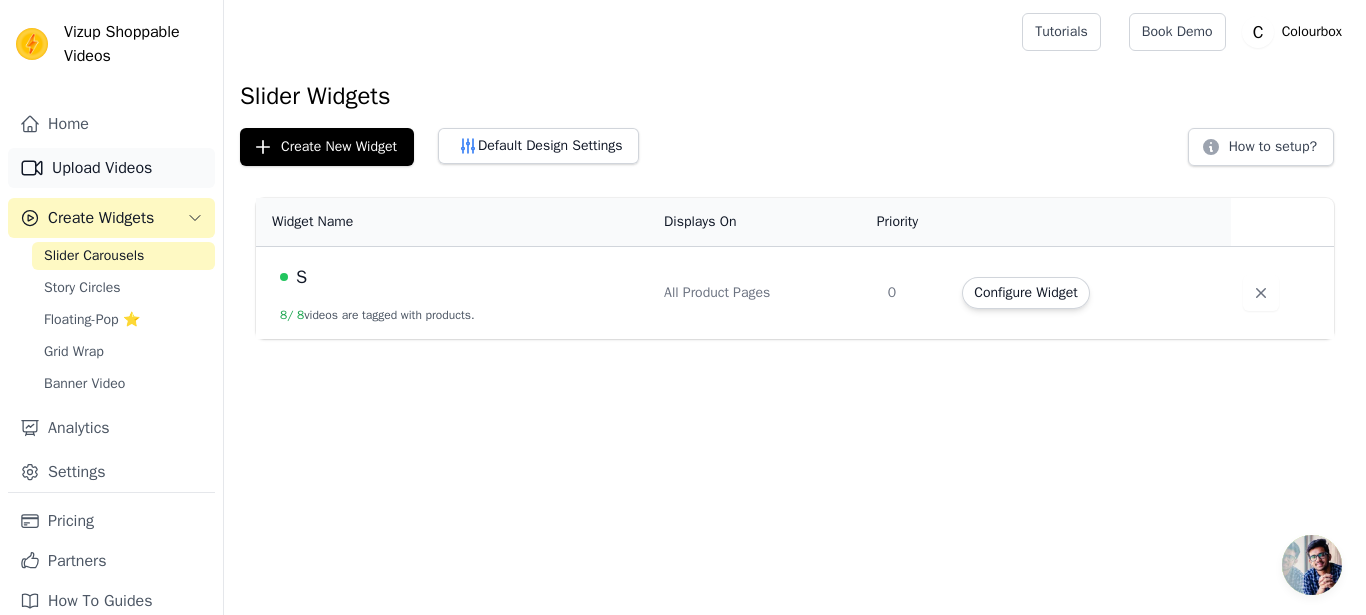 click on "Upload Videos" at bounding box center (111, 168) 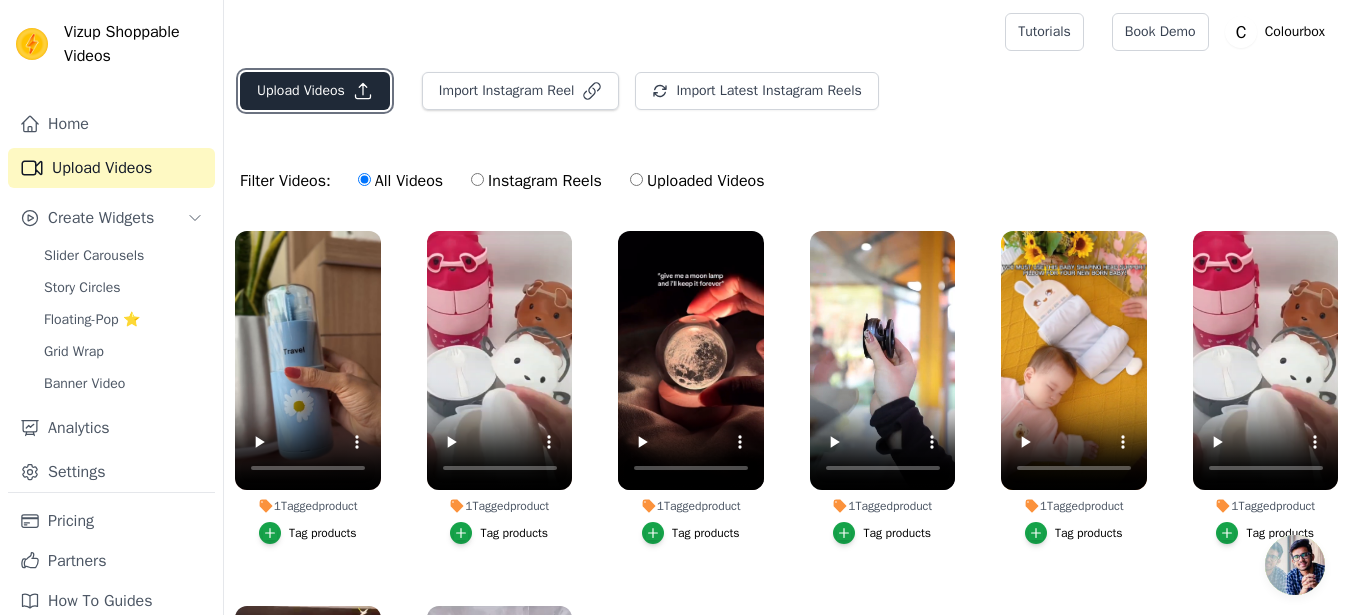 click on "Upload Videos" at bounding box center (315, 91) 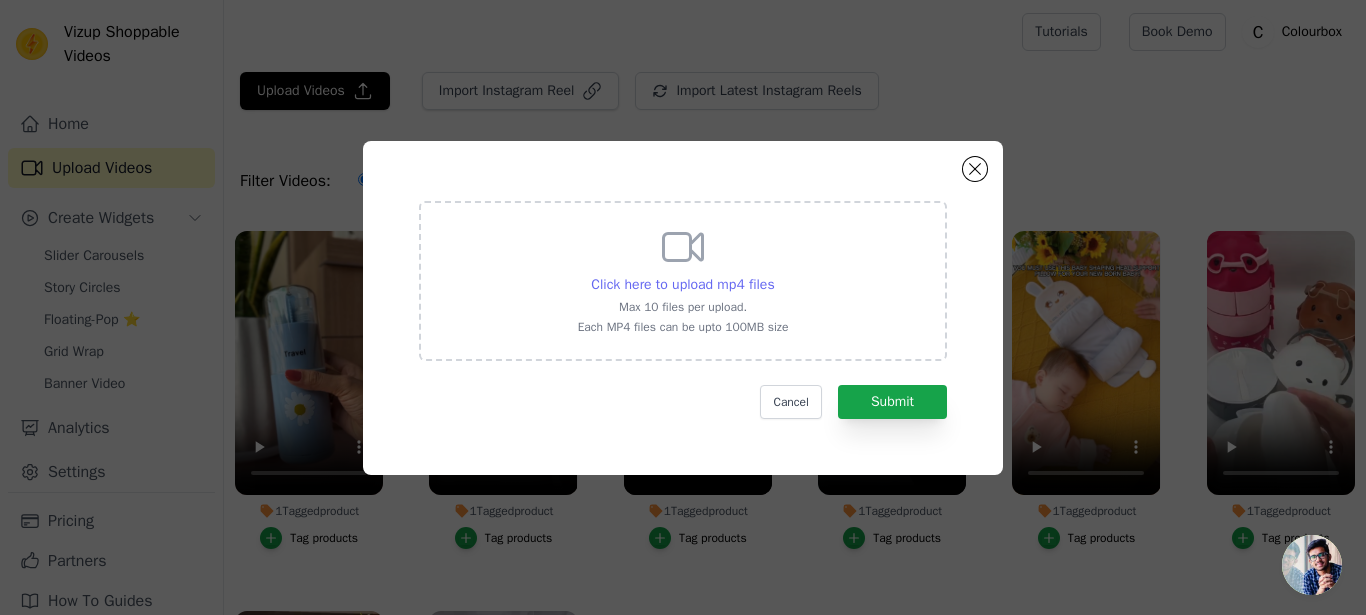 click on "Click here to upload mp4 files" at bounding box center [682, 284] 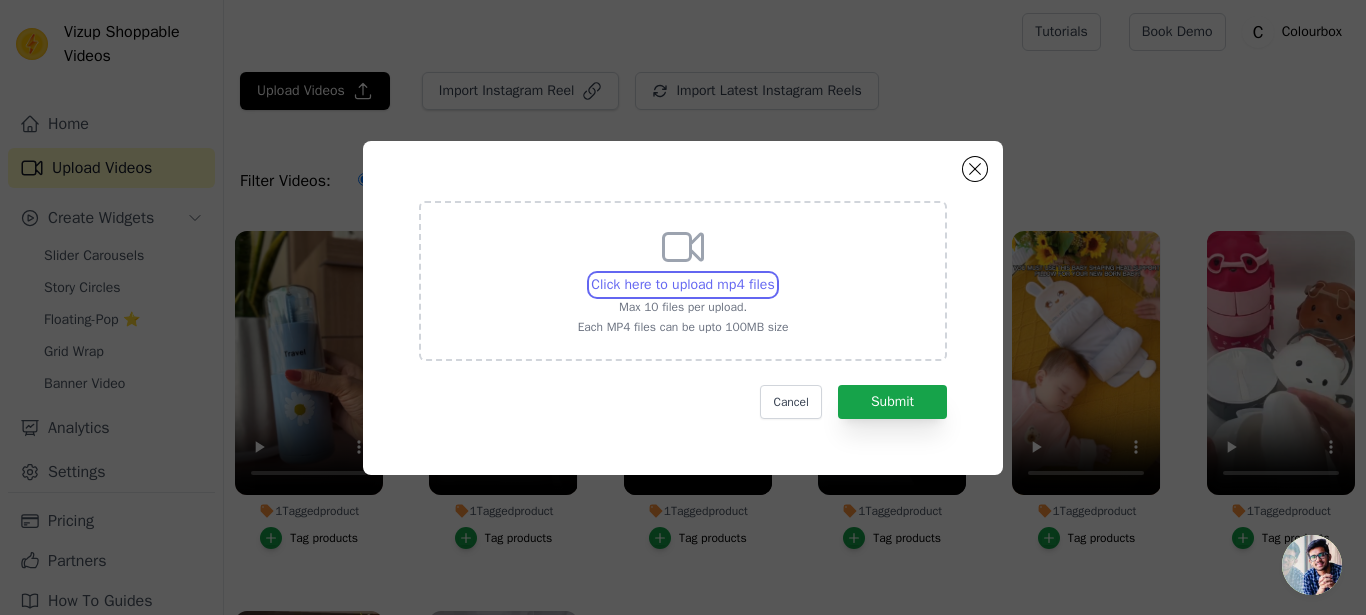 click on "Click here to upload mp4 files     Max 10 files per upload.   Each MP4 files can be upto 100MB size" at bounding box center (774, 274) 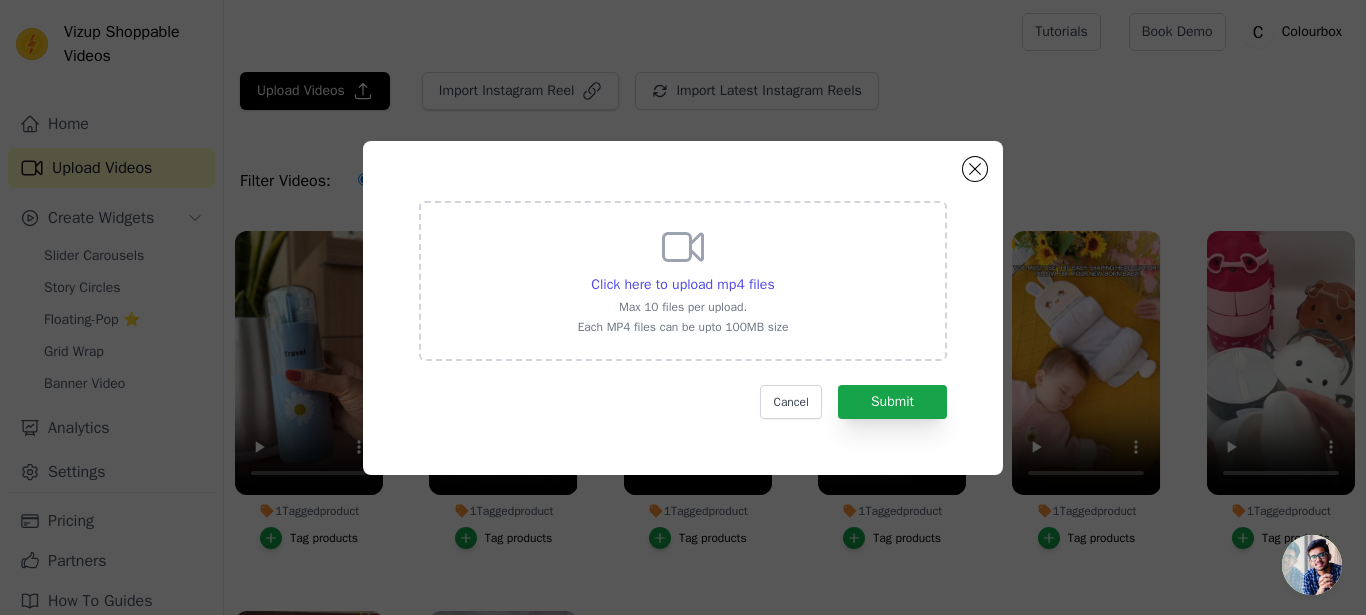 click on "Cancel   Submit" at bounding box center [683, 402] 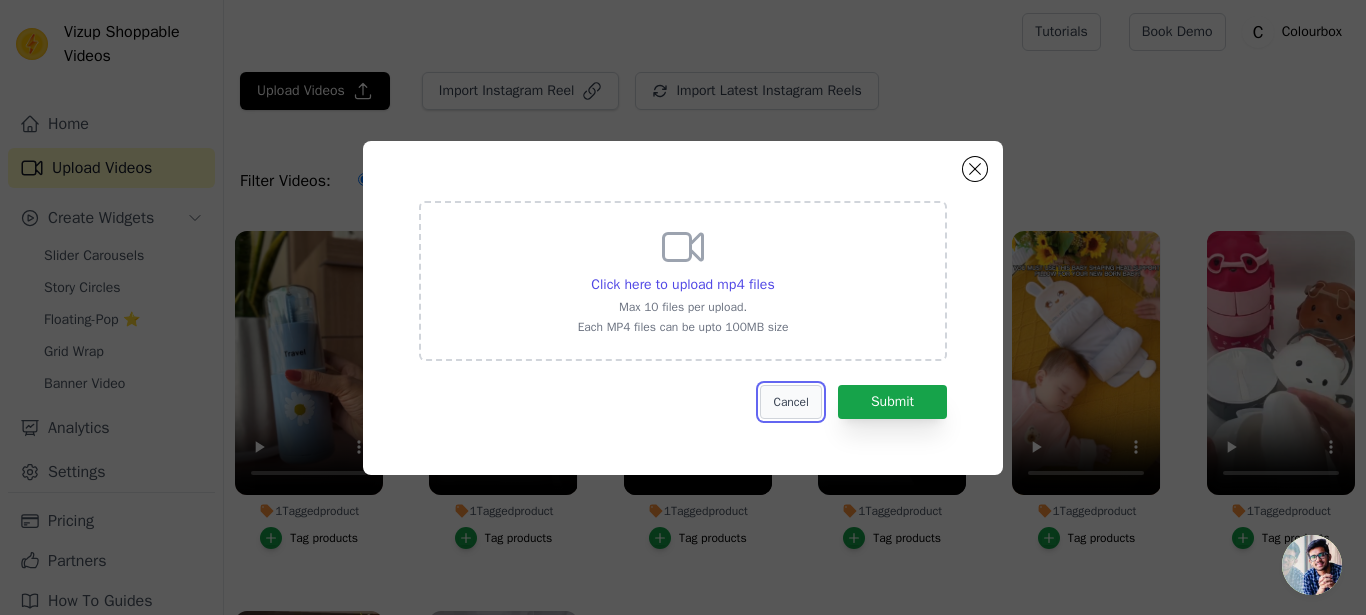 click on "Cancel" at bounding box center (790, 402) 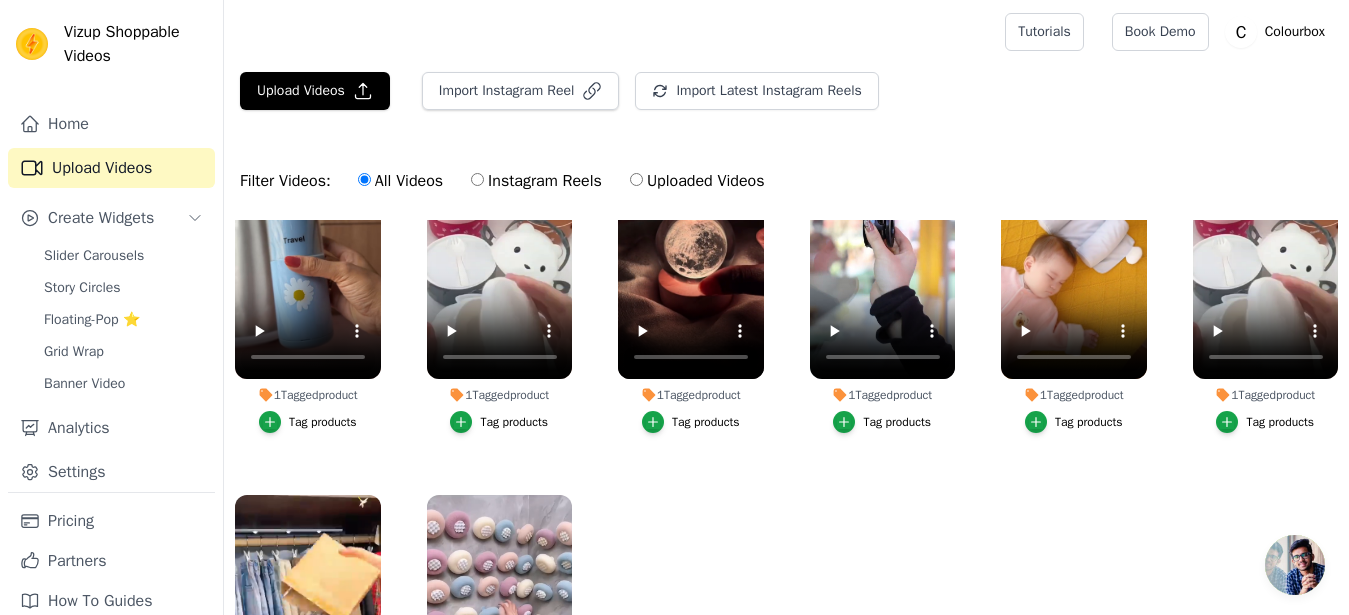 scroll, scrollTop: 202, scrollLeft: 0, axis: vertical 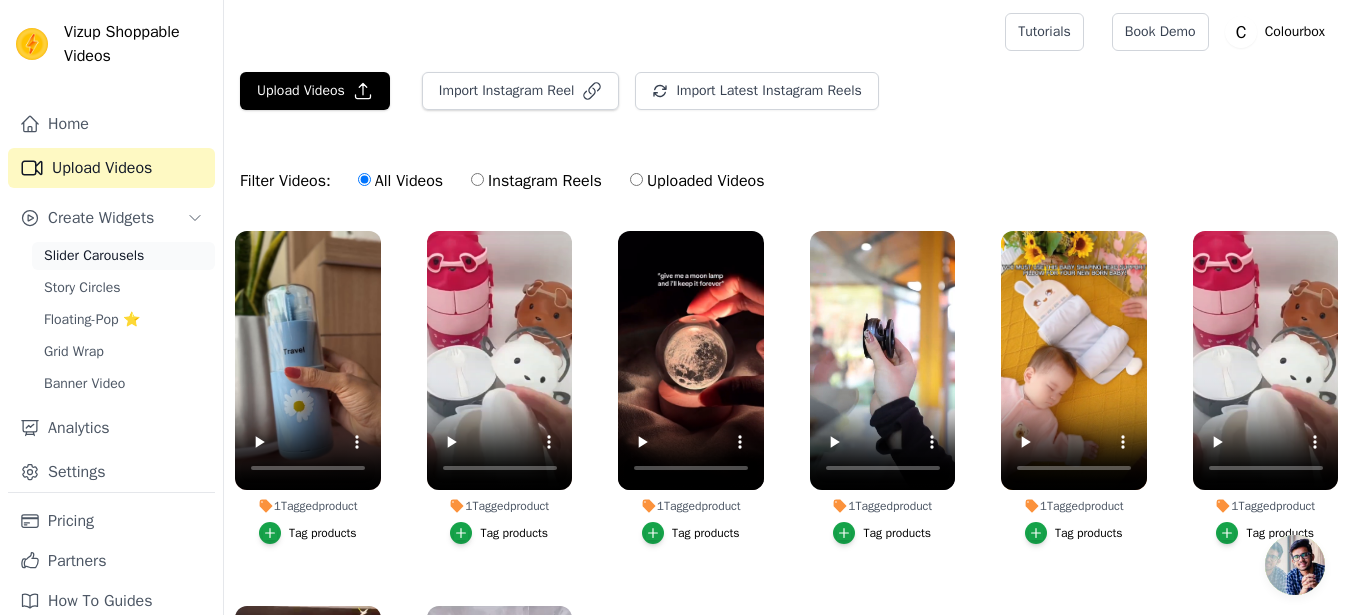 click on "Slider Carousels" at bounding box center [94, 256] 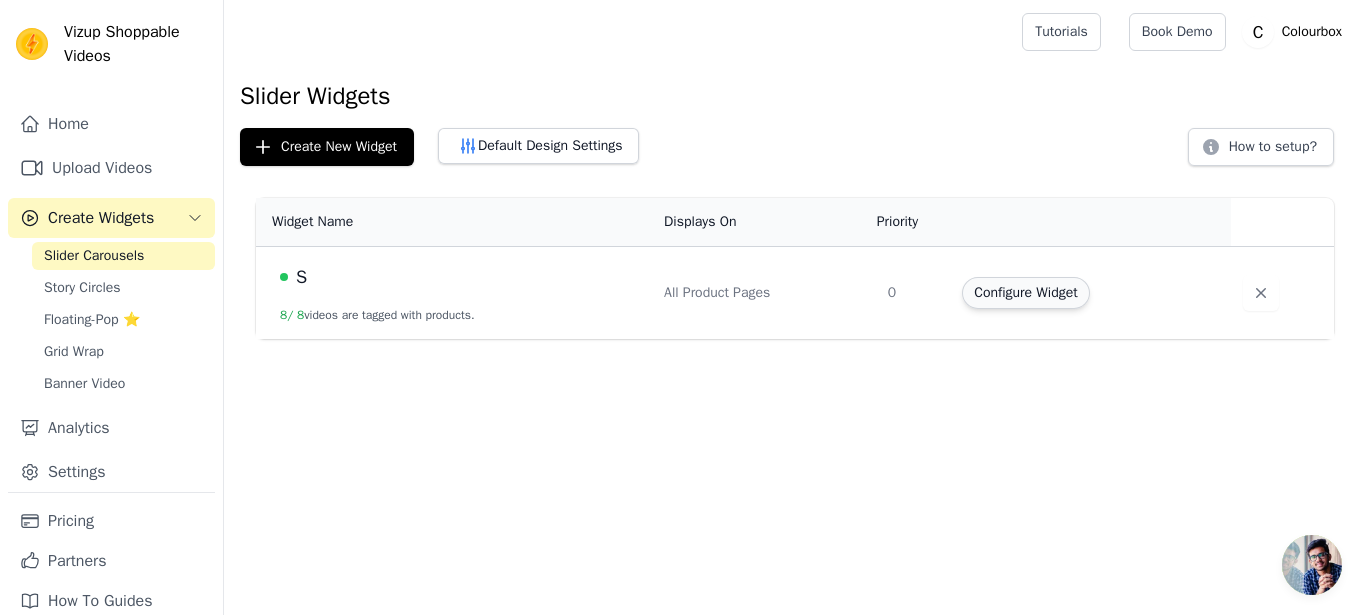 click on "Configure Widget" at bounding box center [1025, 293] 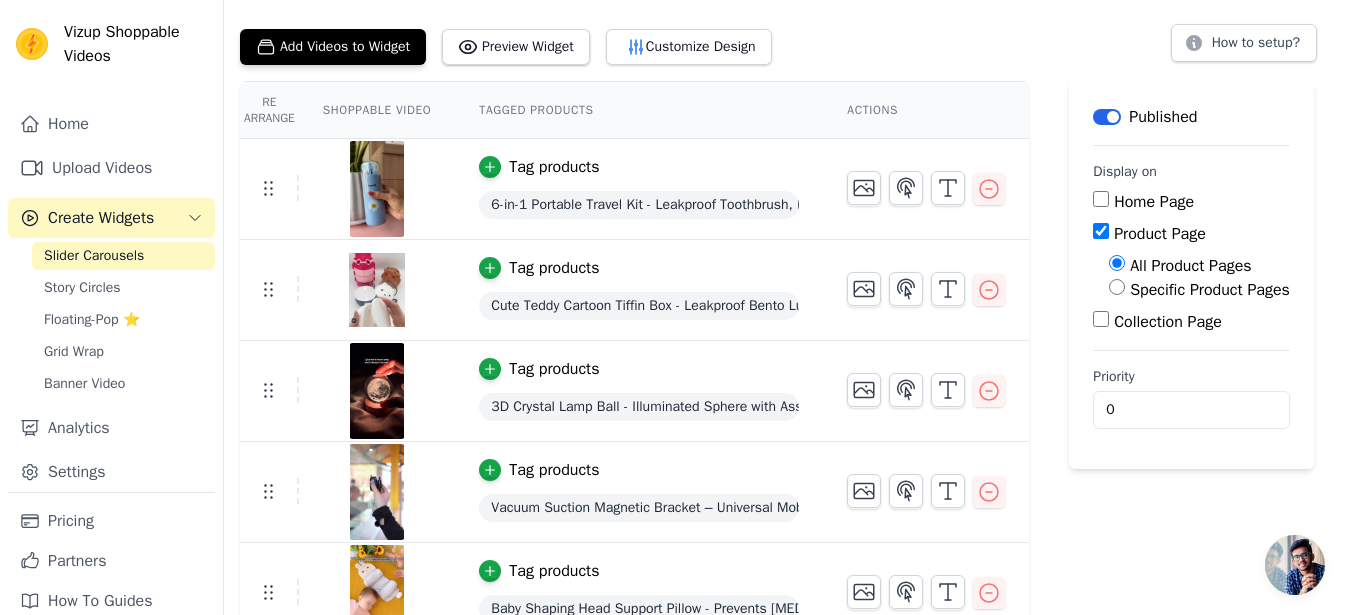 scroll, scrollTop: 204, scrollLeft: 0, axis: vertical 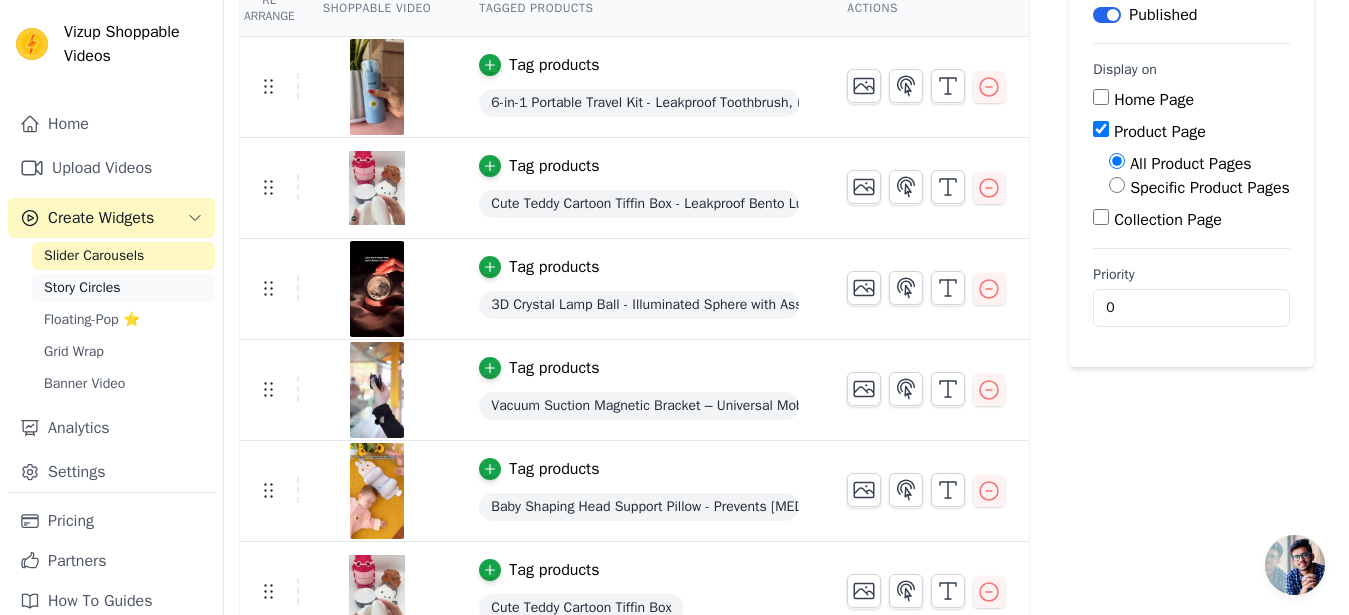 click on "Story Circles" at bounding box center [82, 288] 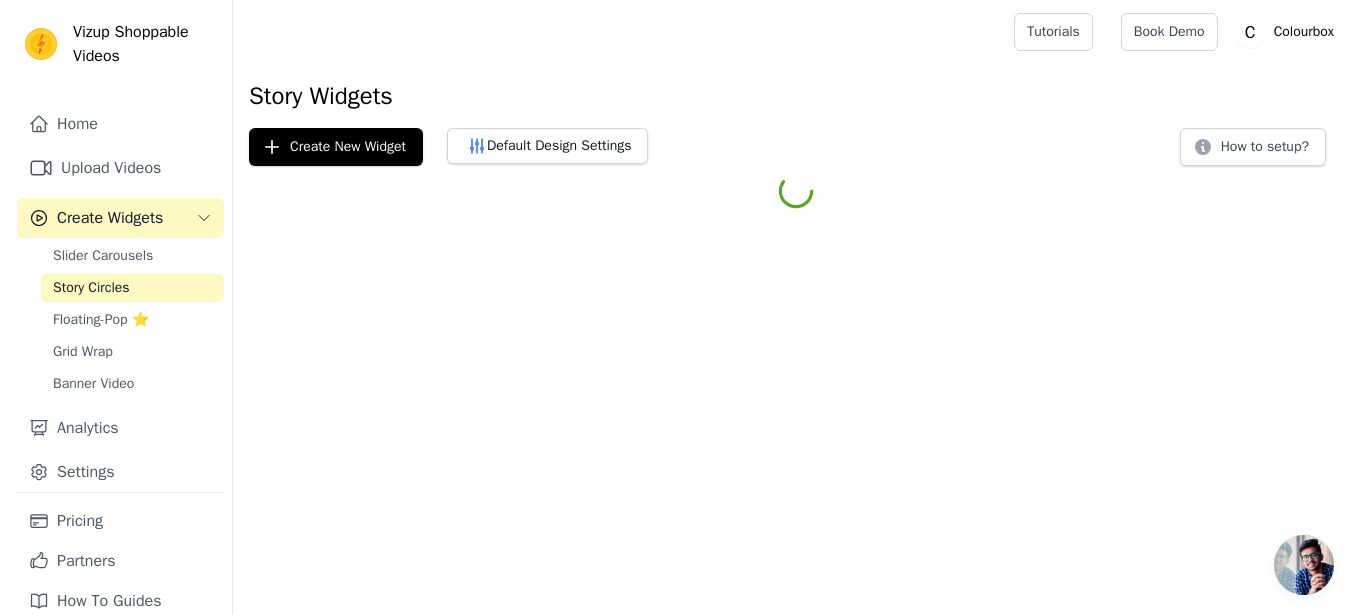 scroll, scrollTop: 0, scrollLeft: 0, axis: both 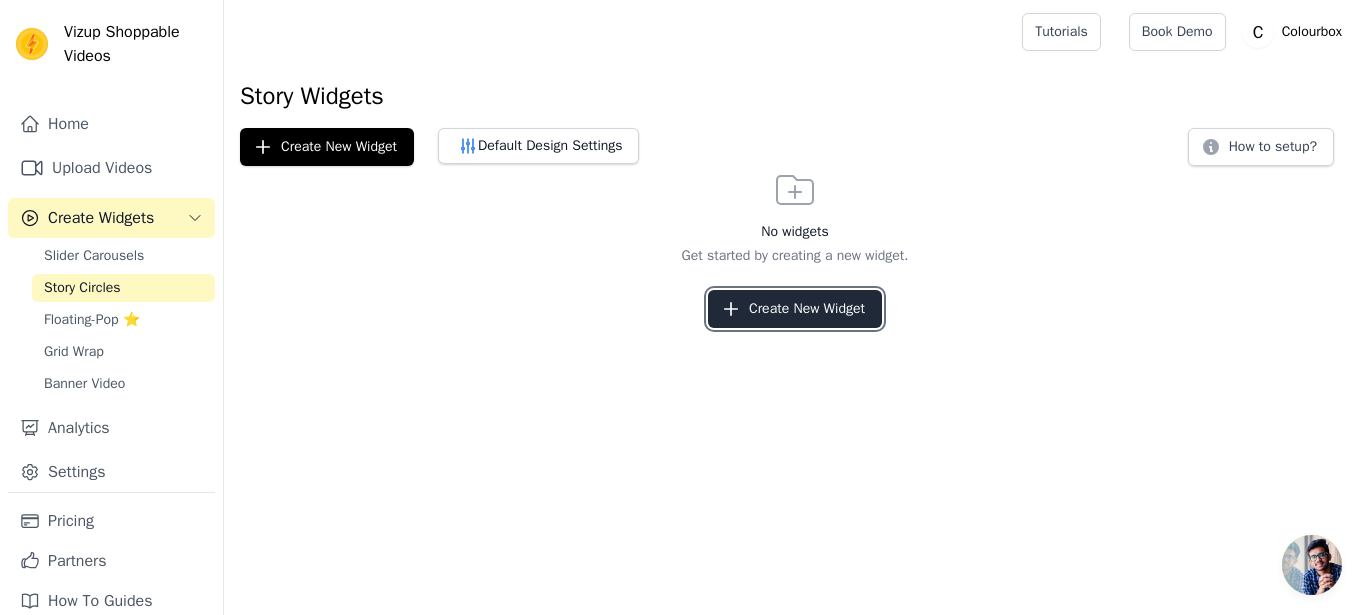 click on "Create New Widget" at bounding box center (795, 309) 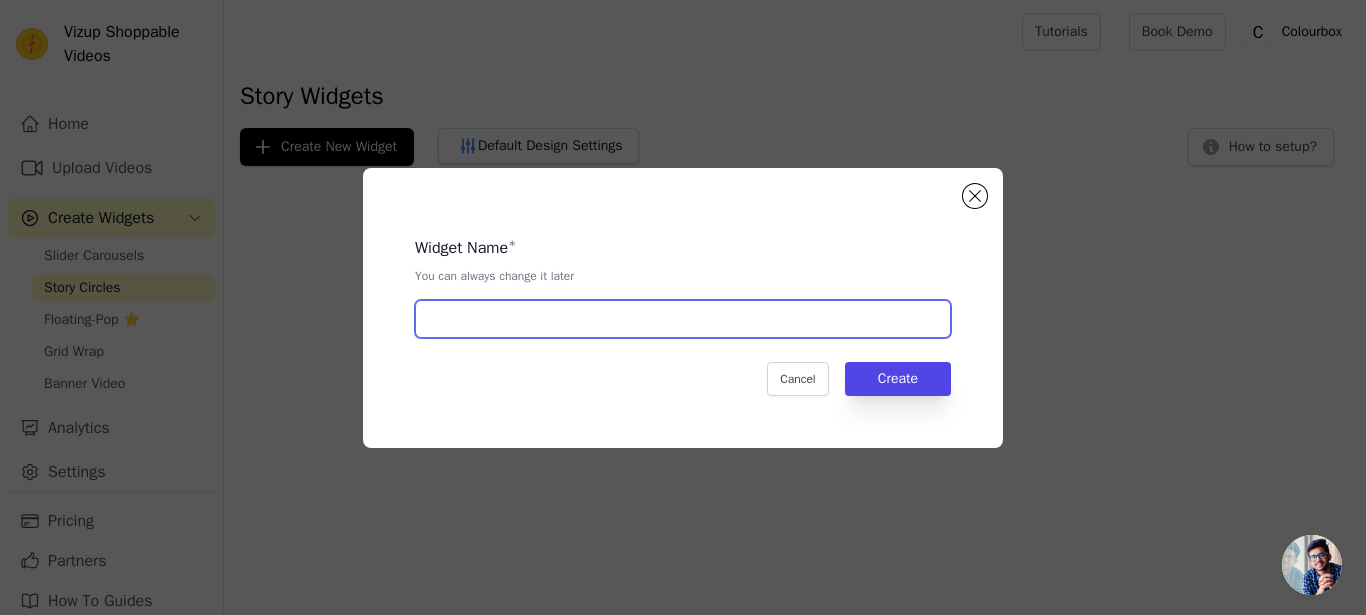 click at bounding box center (683, 319) 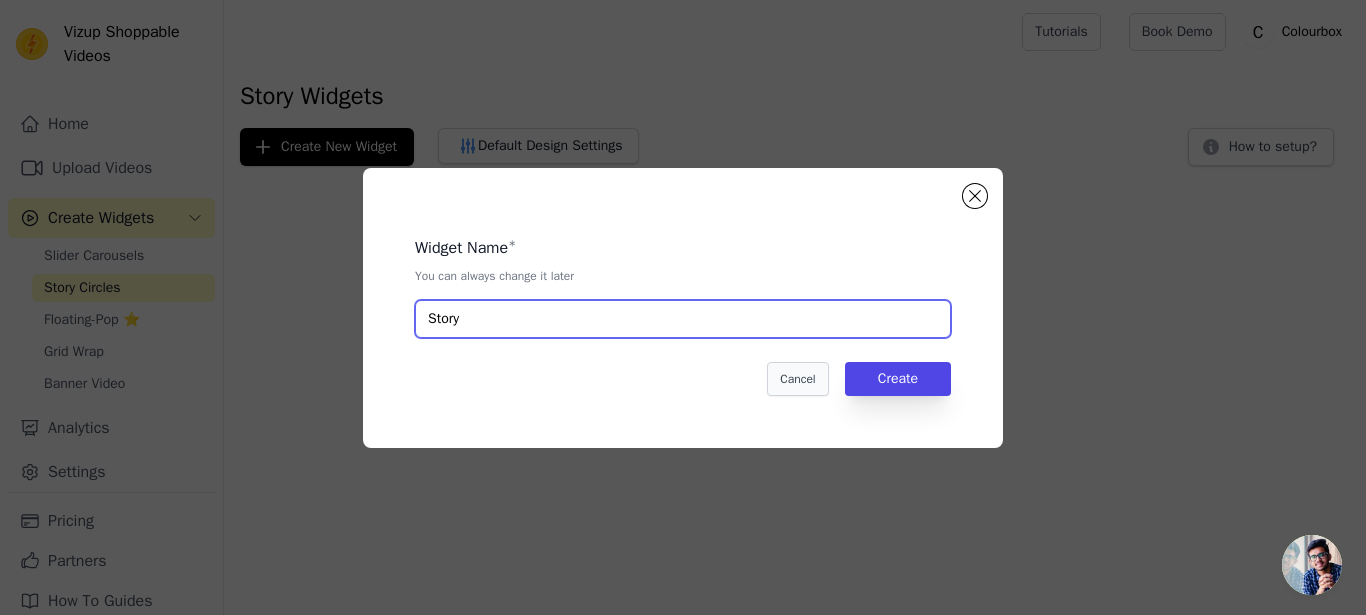 type on "Story" 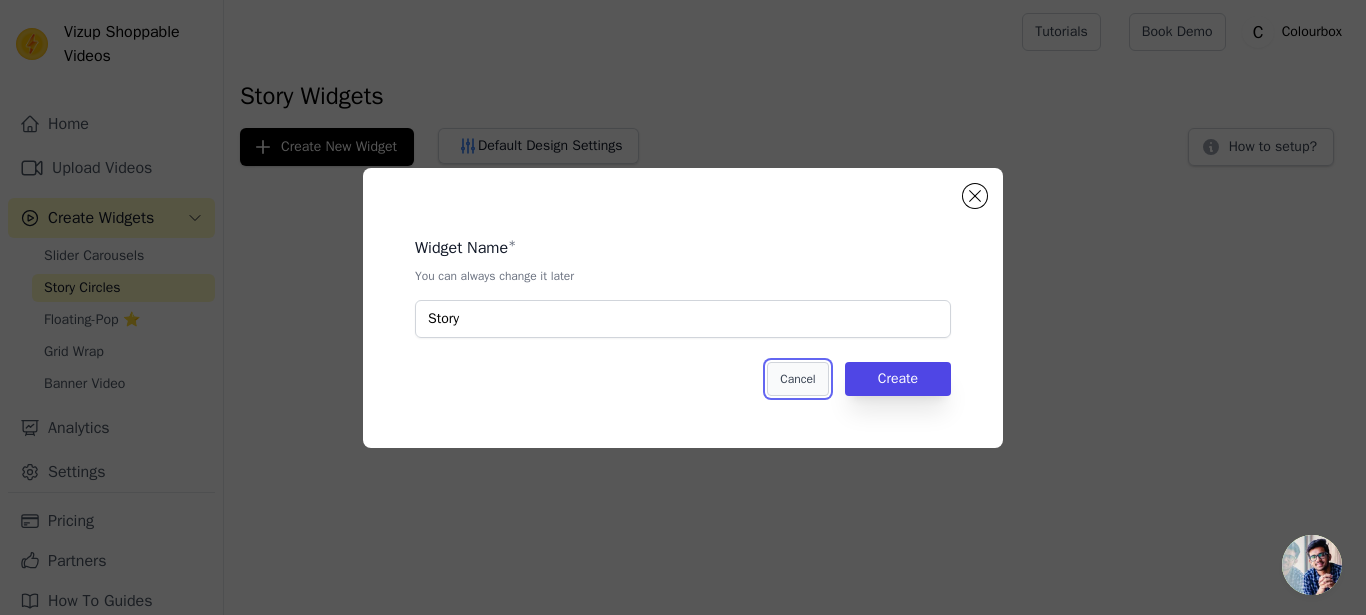 click on "Cancel" at bounding box center (797, 379) 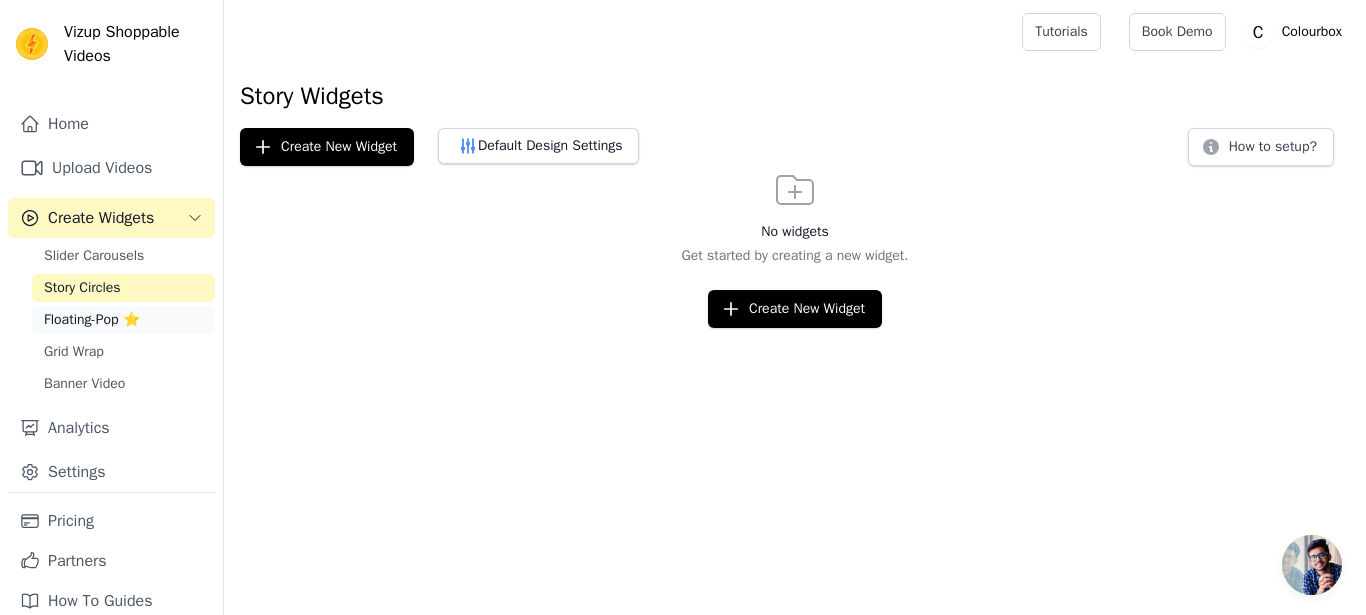 click on "Floating-Pop ⭐" at bounding box center [92, 320] 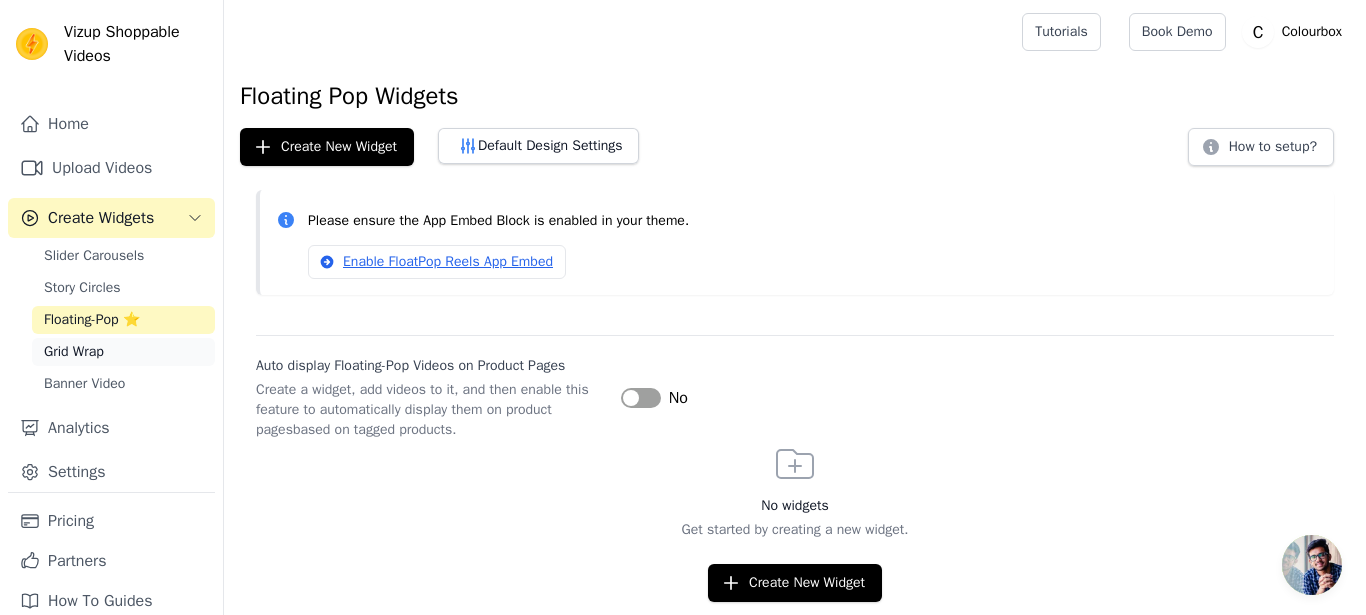 click on "Grid Wrap" at bounding box center [74, 352] 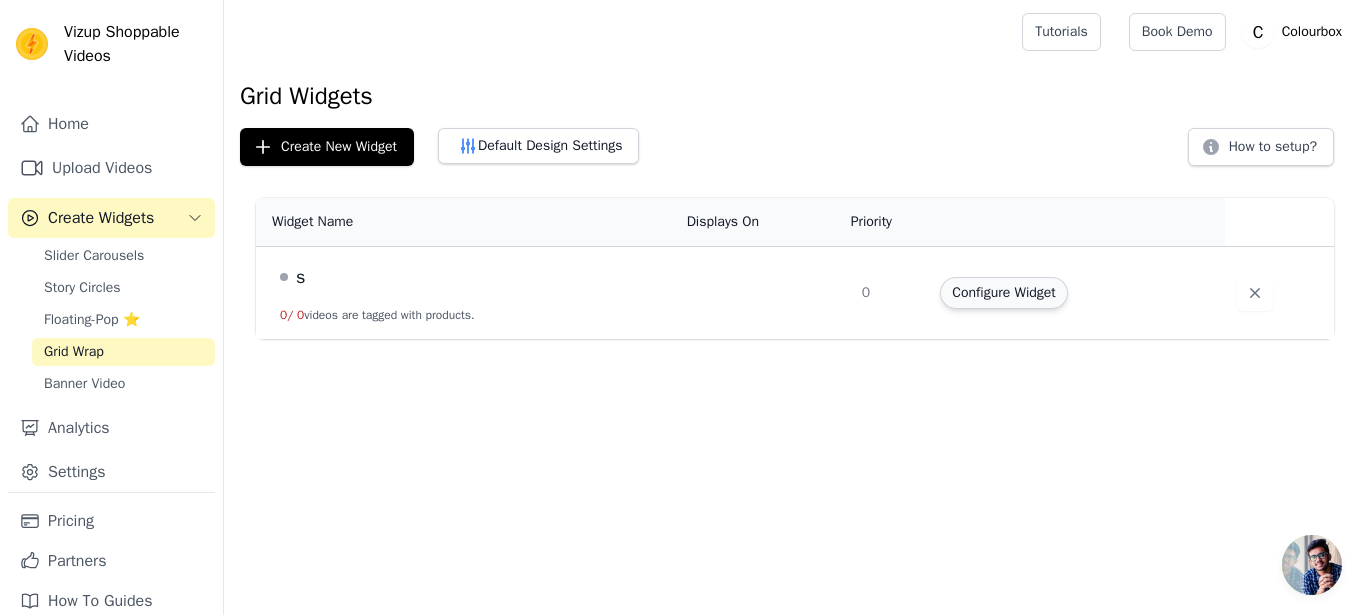 click on "Configure Widget" at bounding box center (1003, 293) 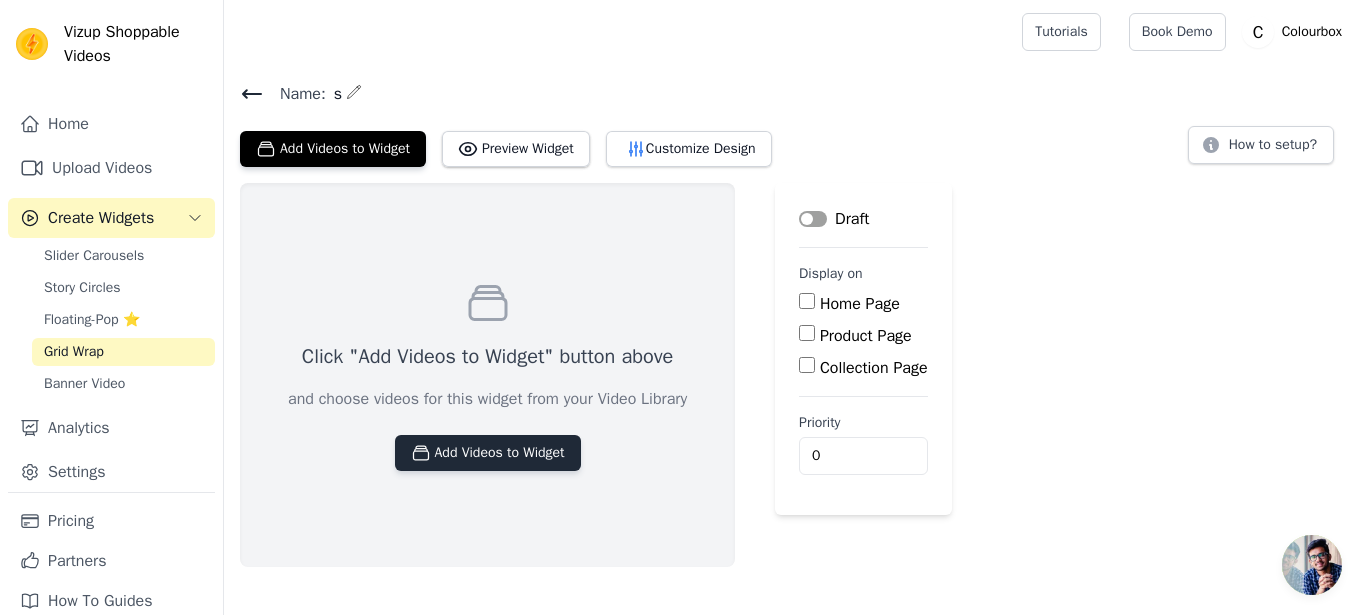 click on "Add Videos to Widget" at bounding box center (488, 453) 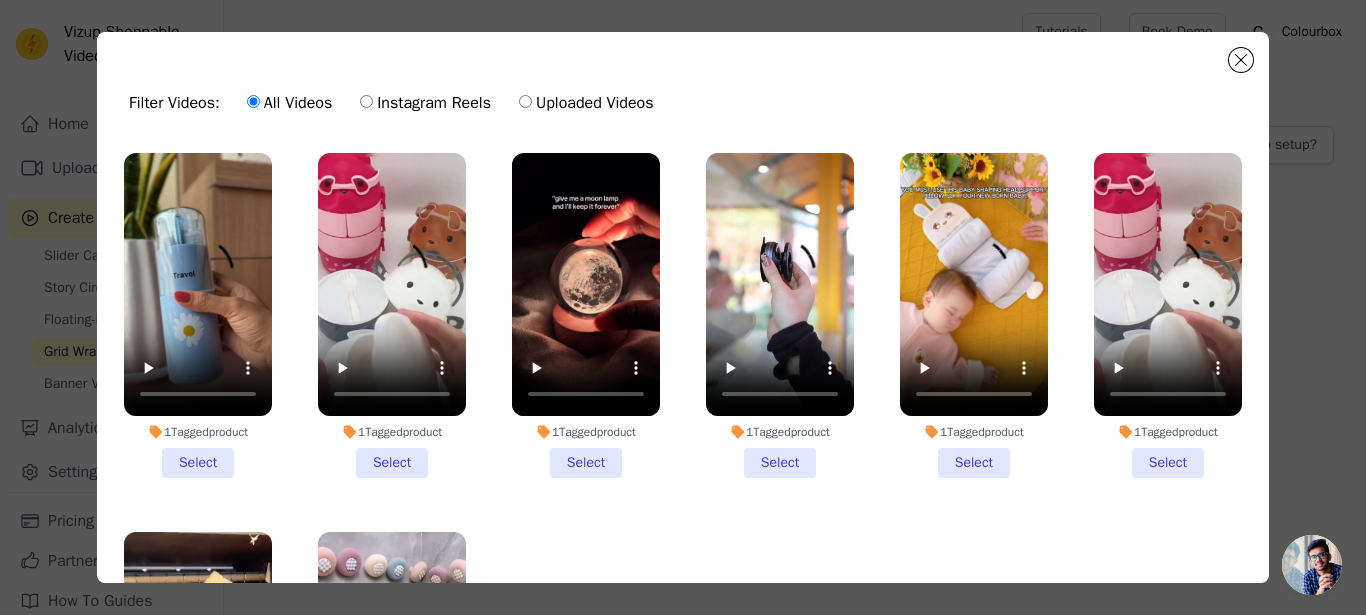 click on "1  Tagged  product     Select" at bounding box center [198, 315] 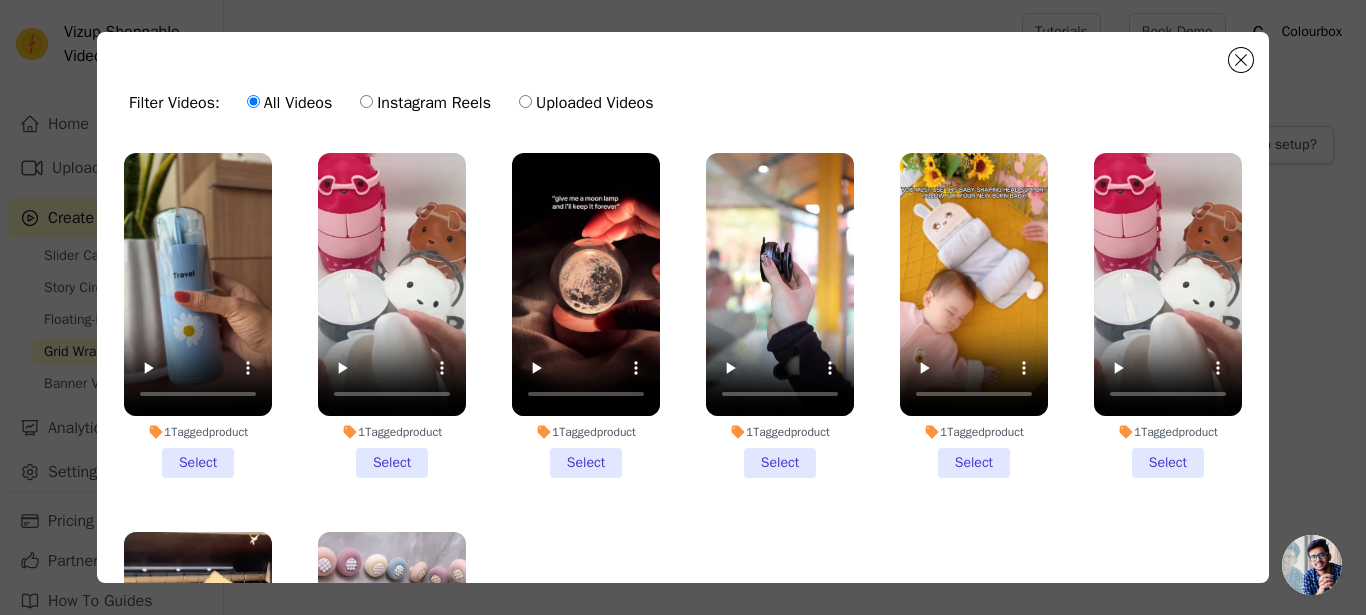click on "1  Tagged  product     Select" at bounding box center [0, 0] 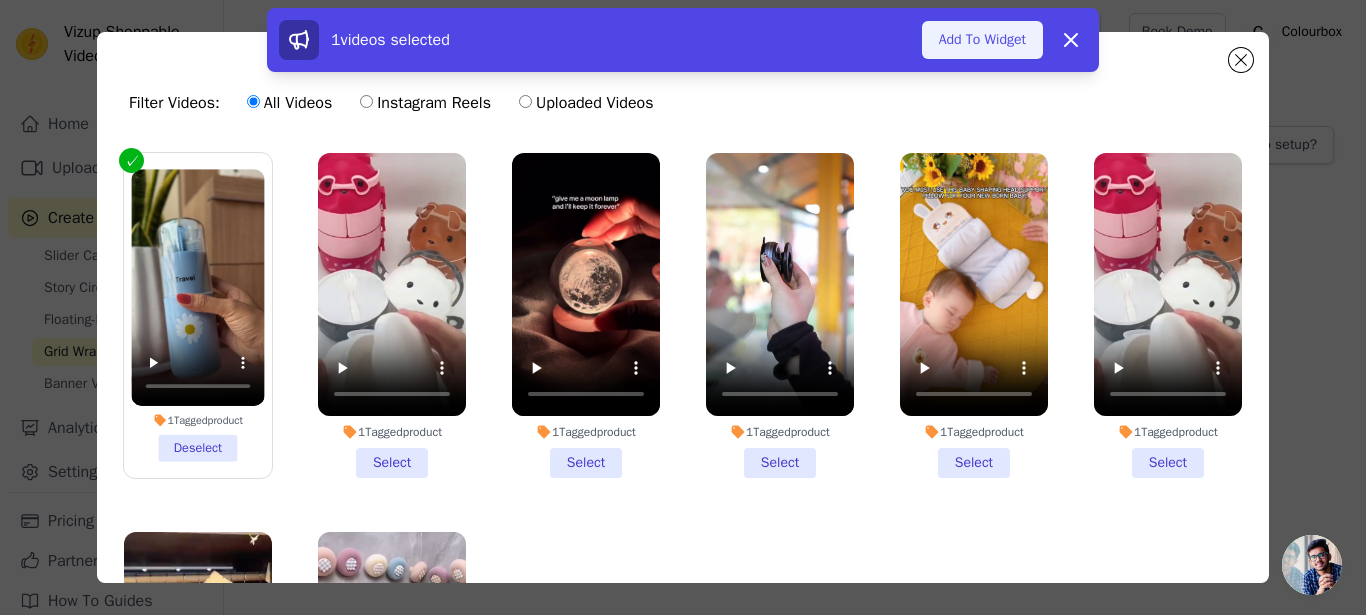 click on "Add To Widget" at bounding box center [982, 40] 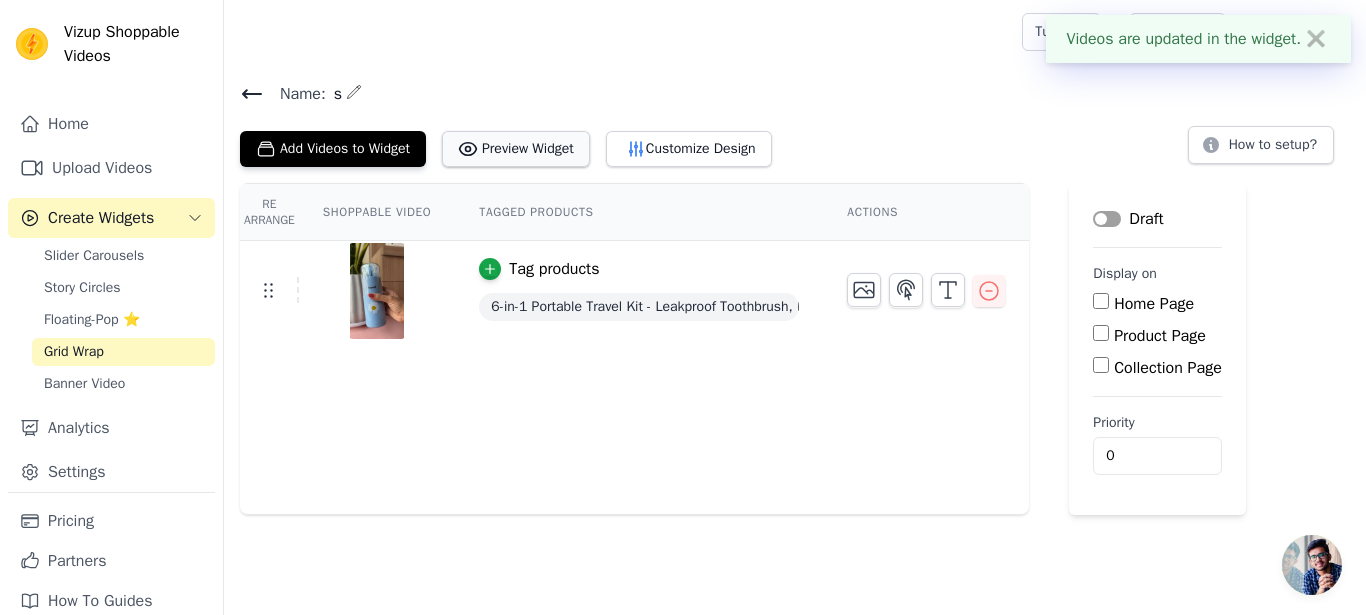 click on "Preview Widget" at bounding box center [516, 149] 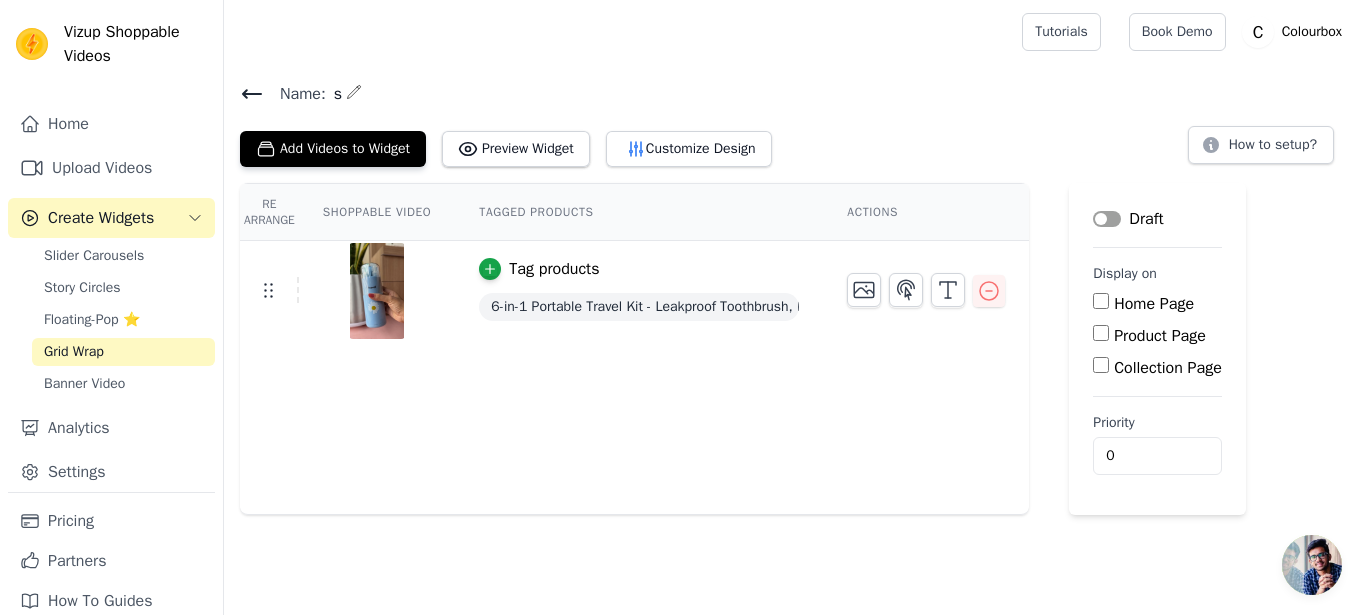 click on "Product Page" at bounding box center [1101, 333] 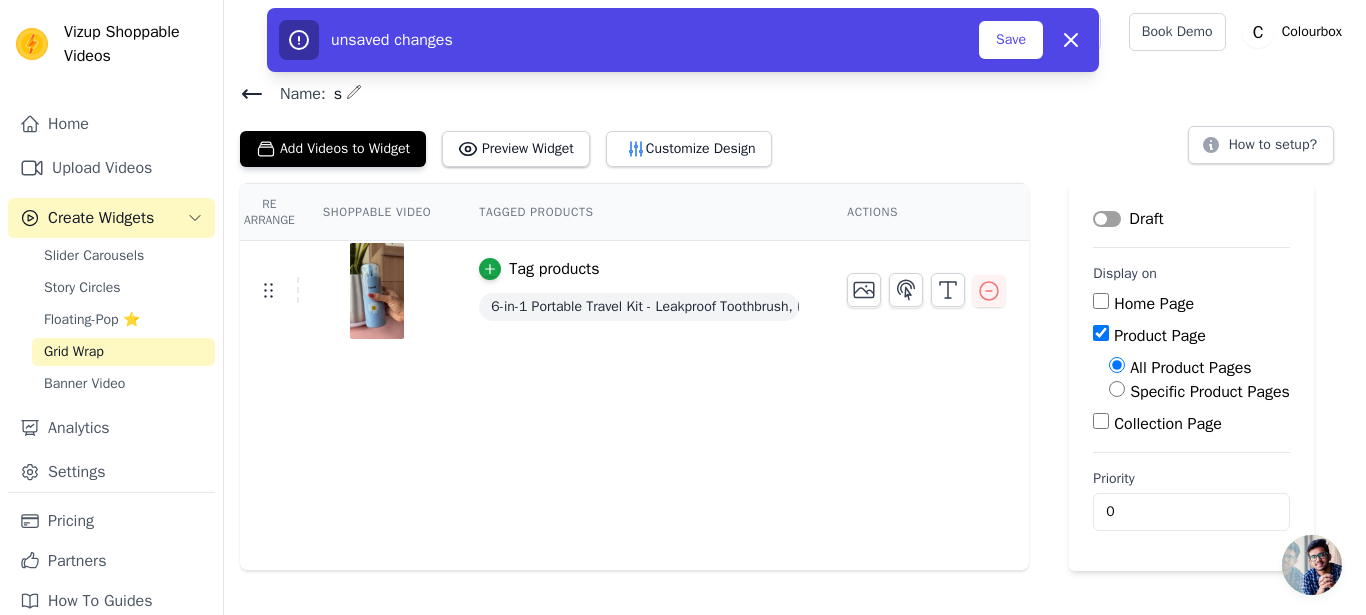 click on "Specific Product Pages" at bounding box center (1117, 389) 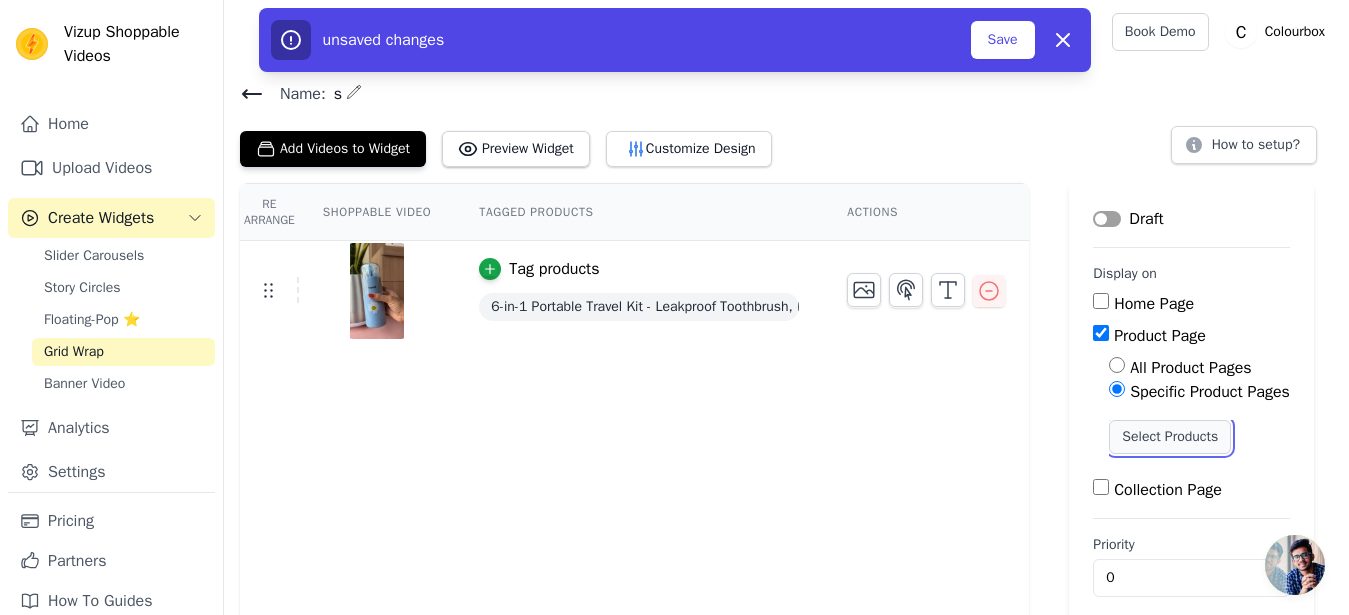 click on "Select Products" at bounding box center [1170, 437] 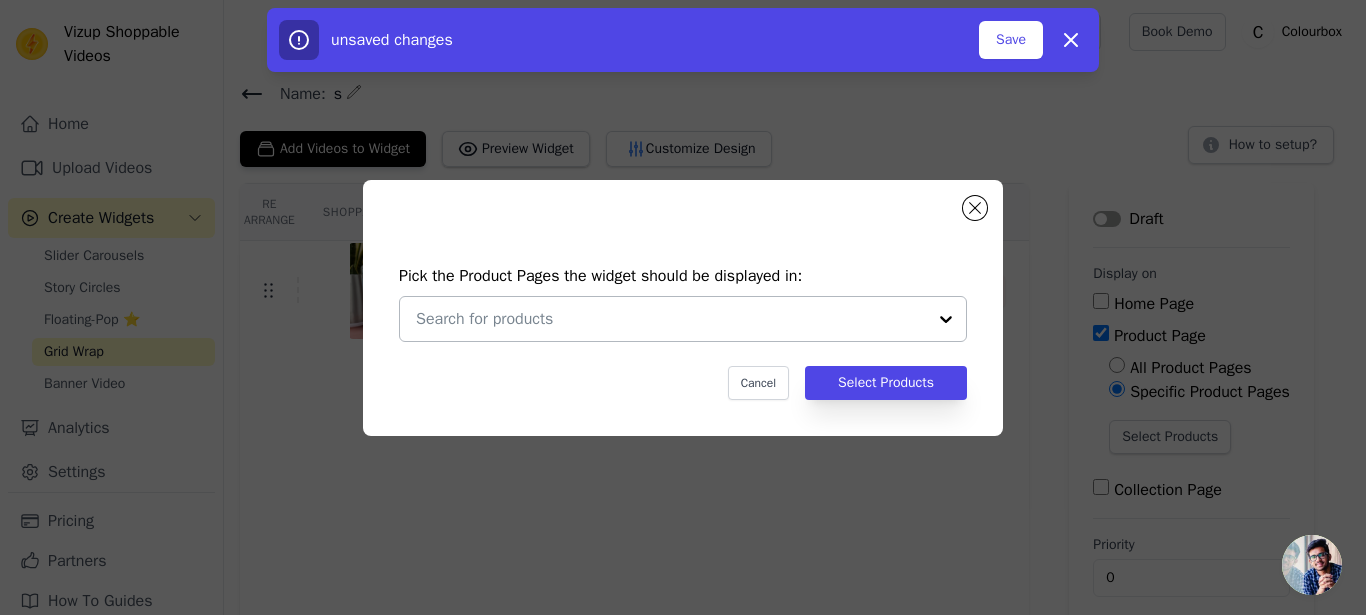 click at bounding box center (946, 319) 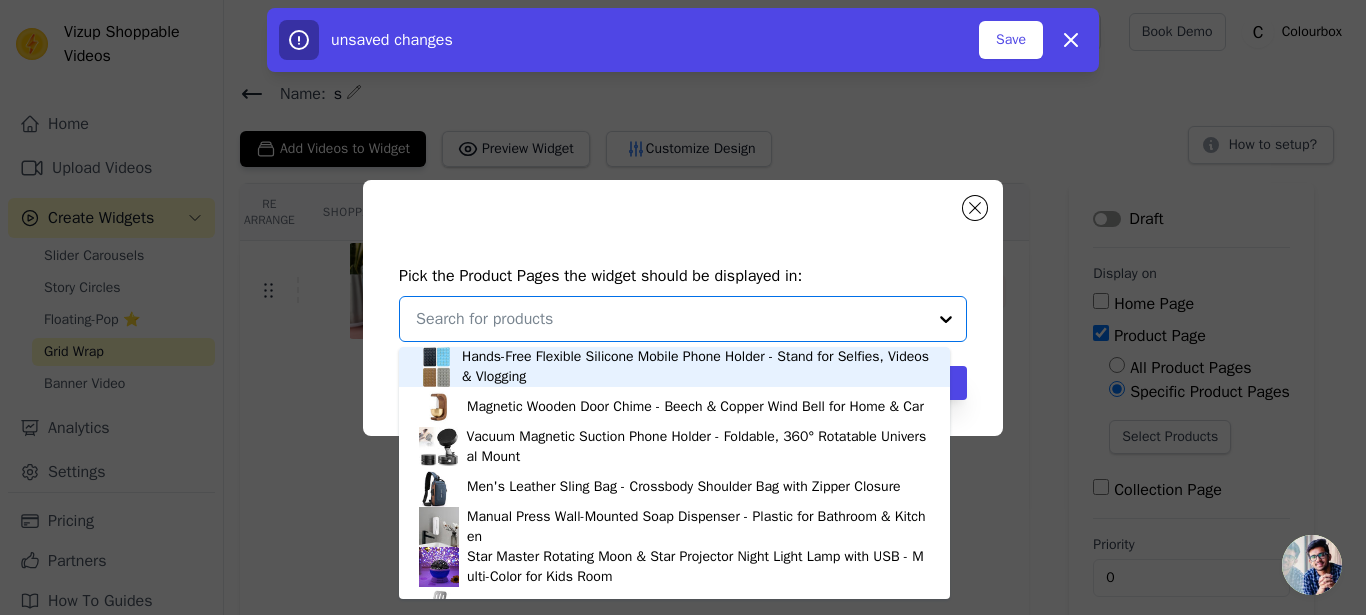 click at bounding box center (946, 319) 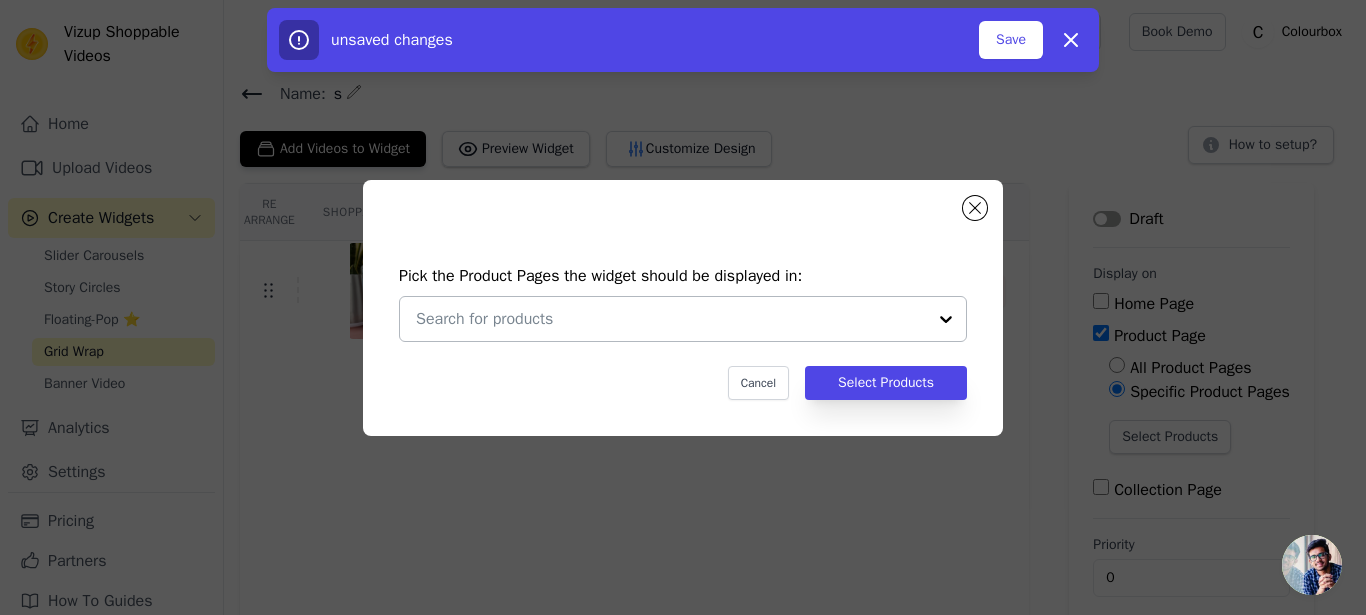 click at bounding box center [946, 319] 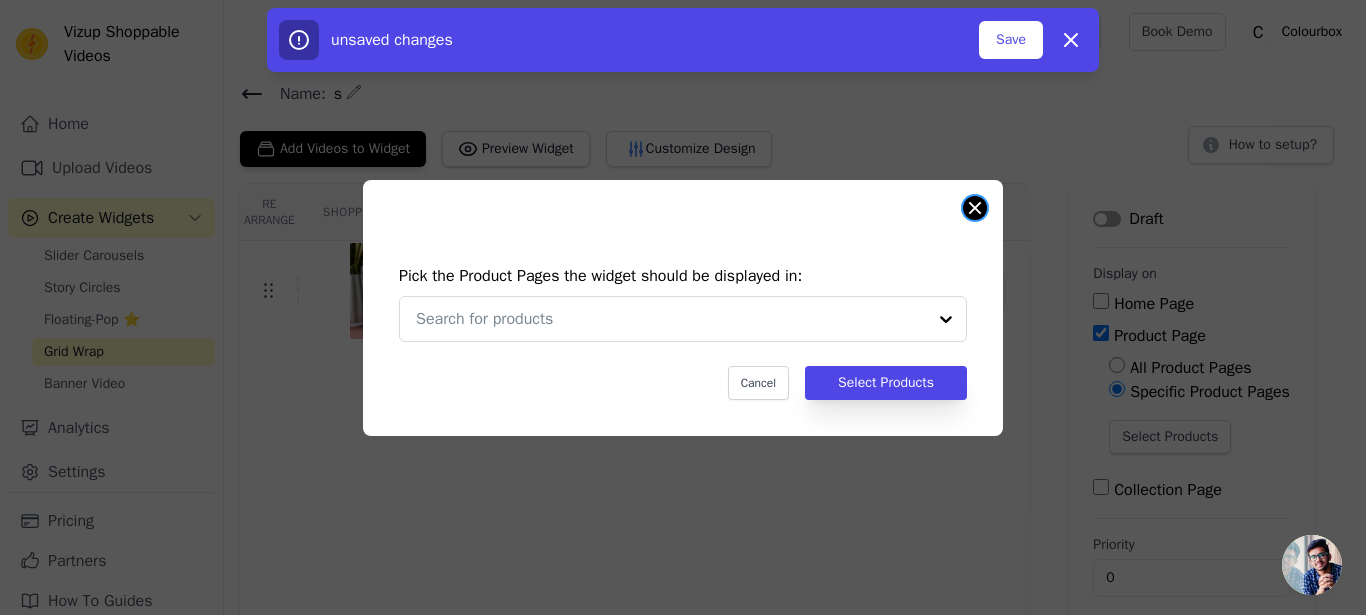 click at bounding box center [975, 208] 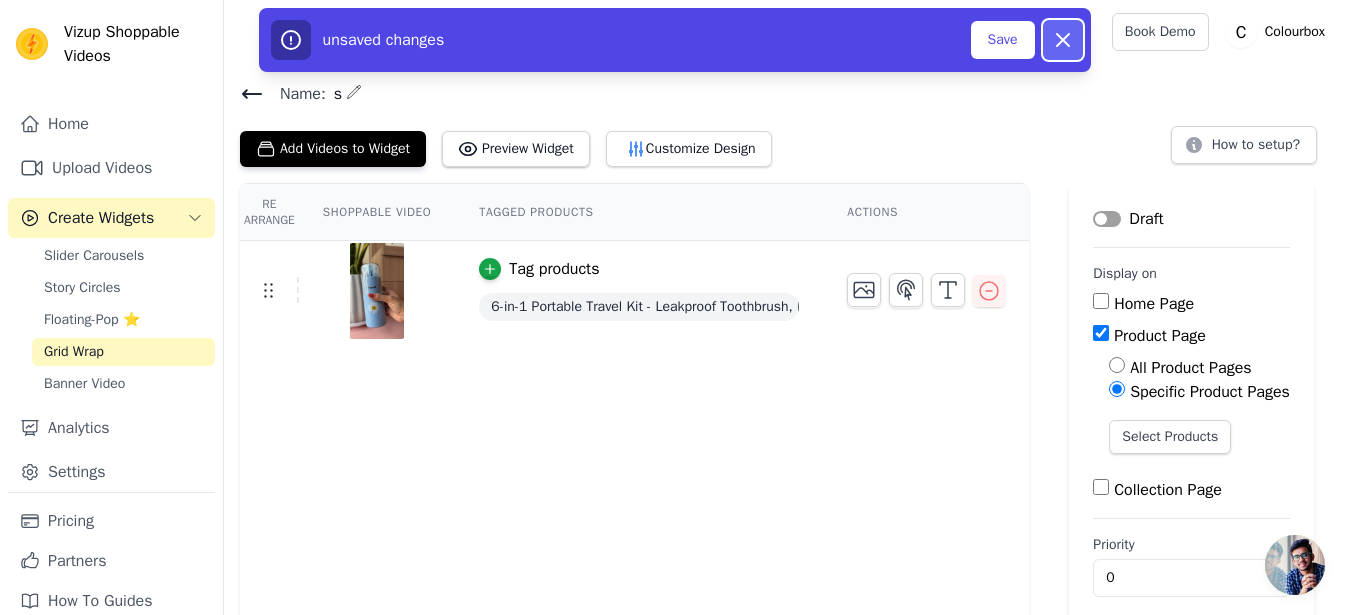 click 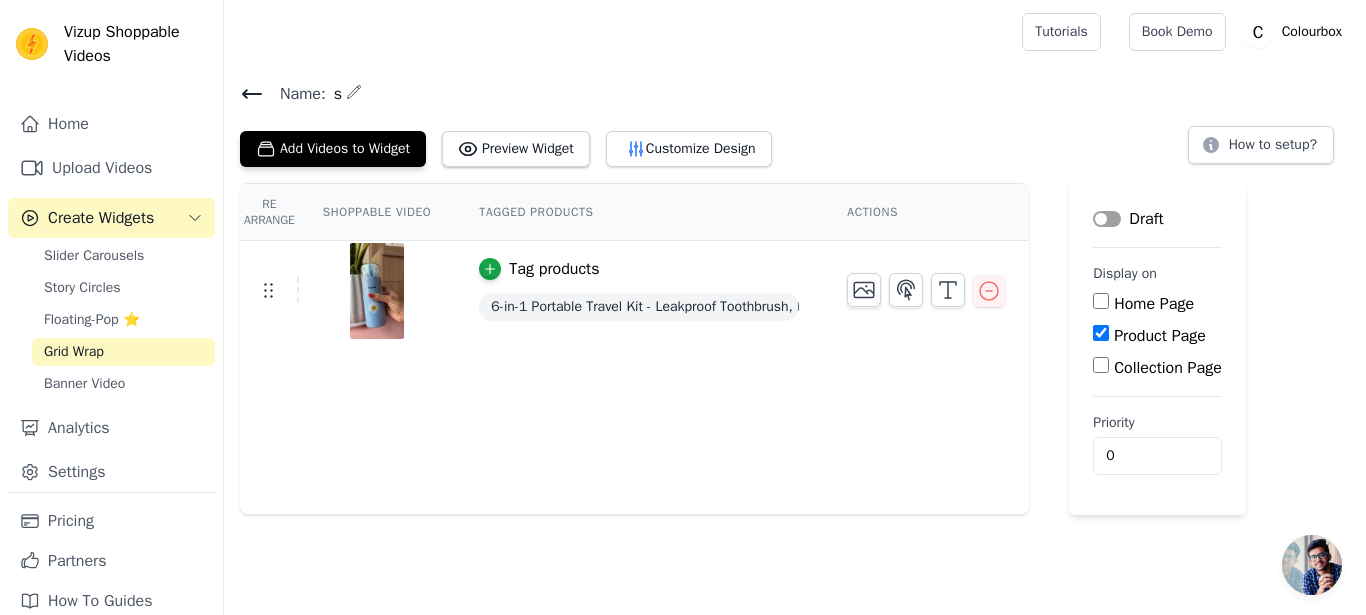 click on "Name:" at bounding box center (295, 94) 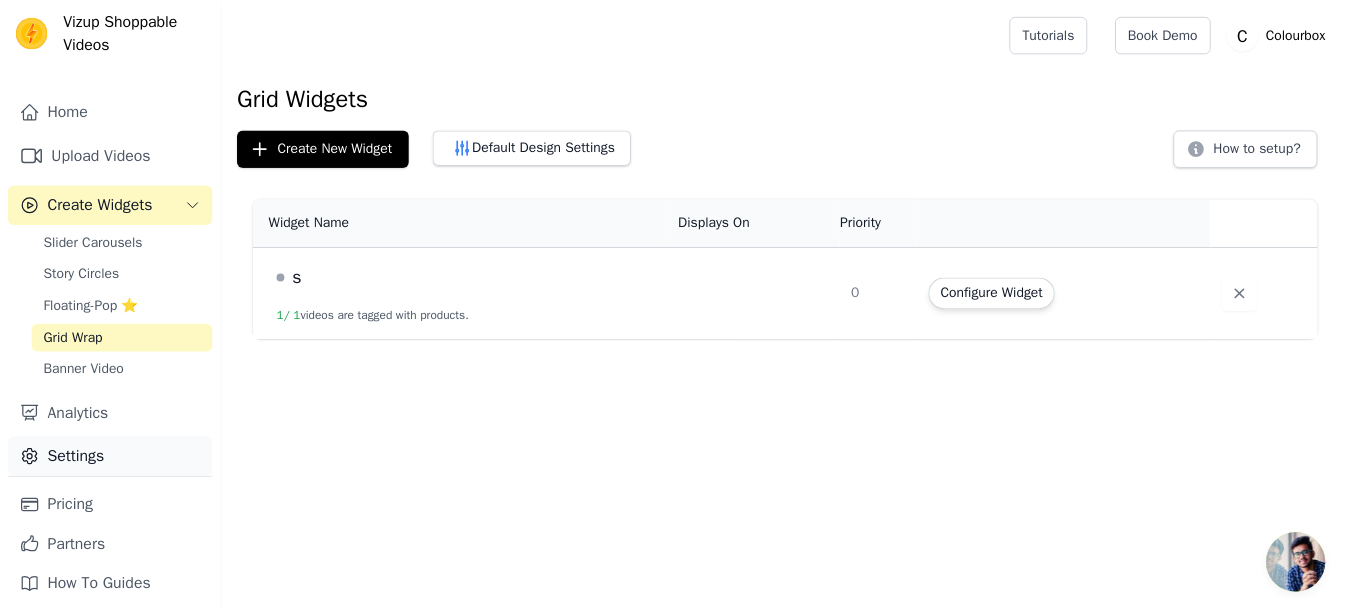 scroll, scrollTop: 0, scrollLeft: 0, axis: both 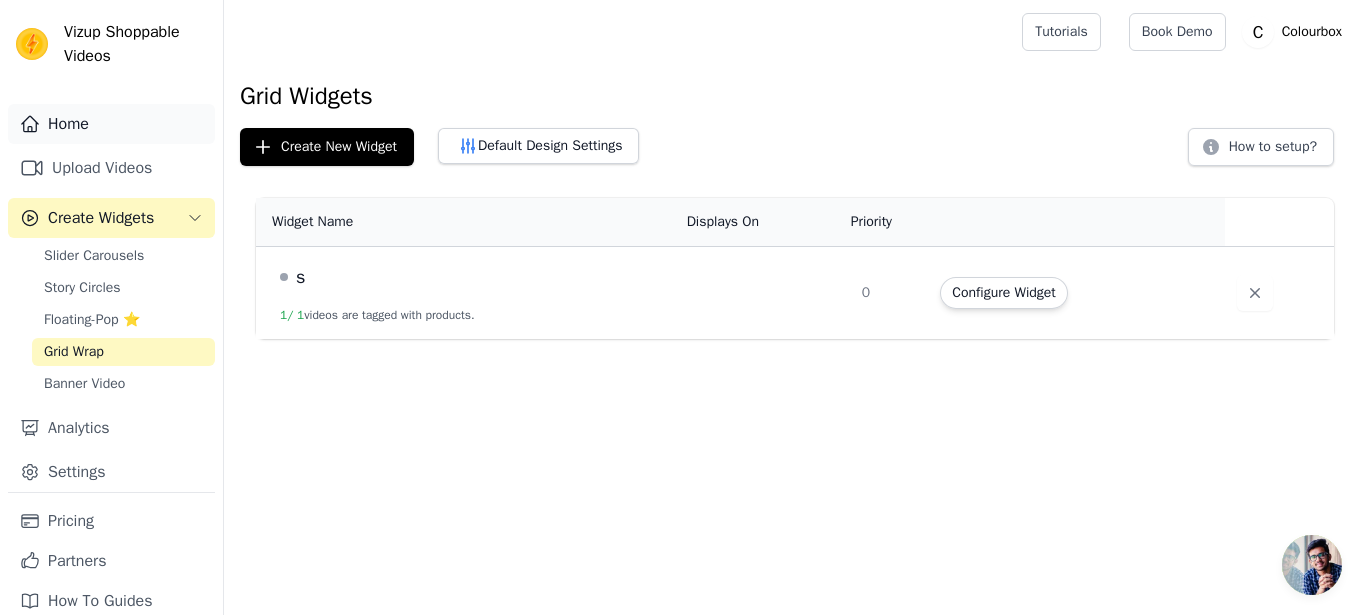 click on "Home" at bounding box center [111, 124] 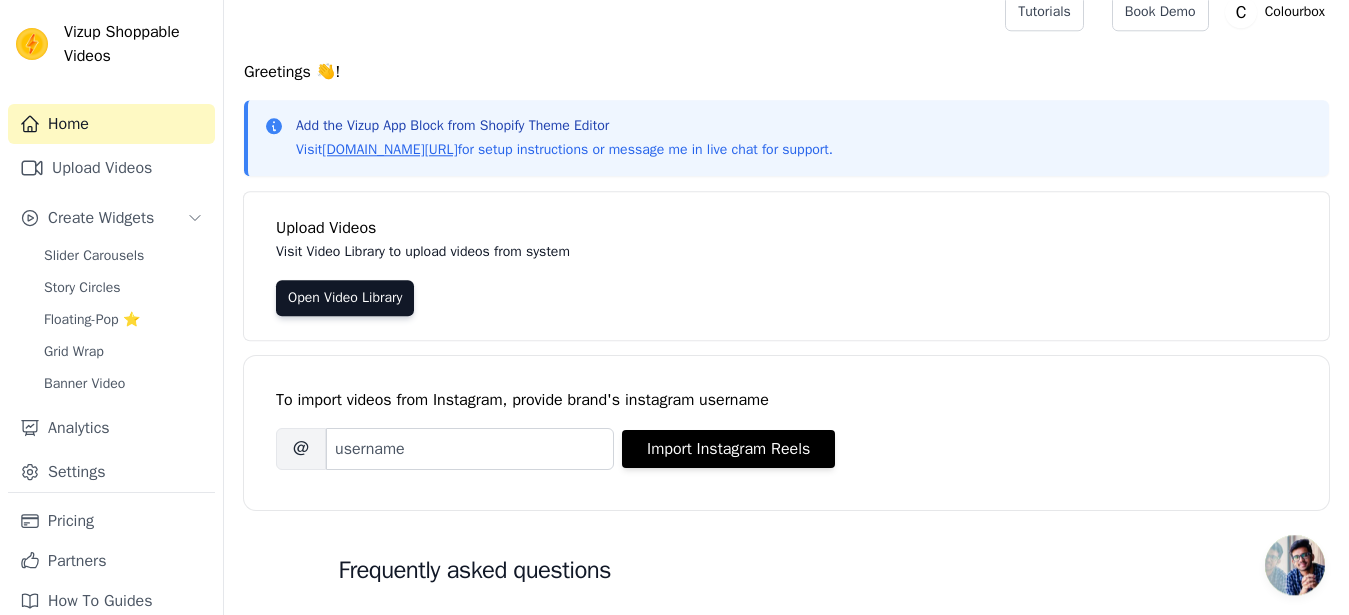 scroll, scrollTop: 0, scrollLeft: 0, axis: both 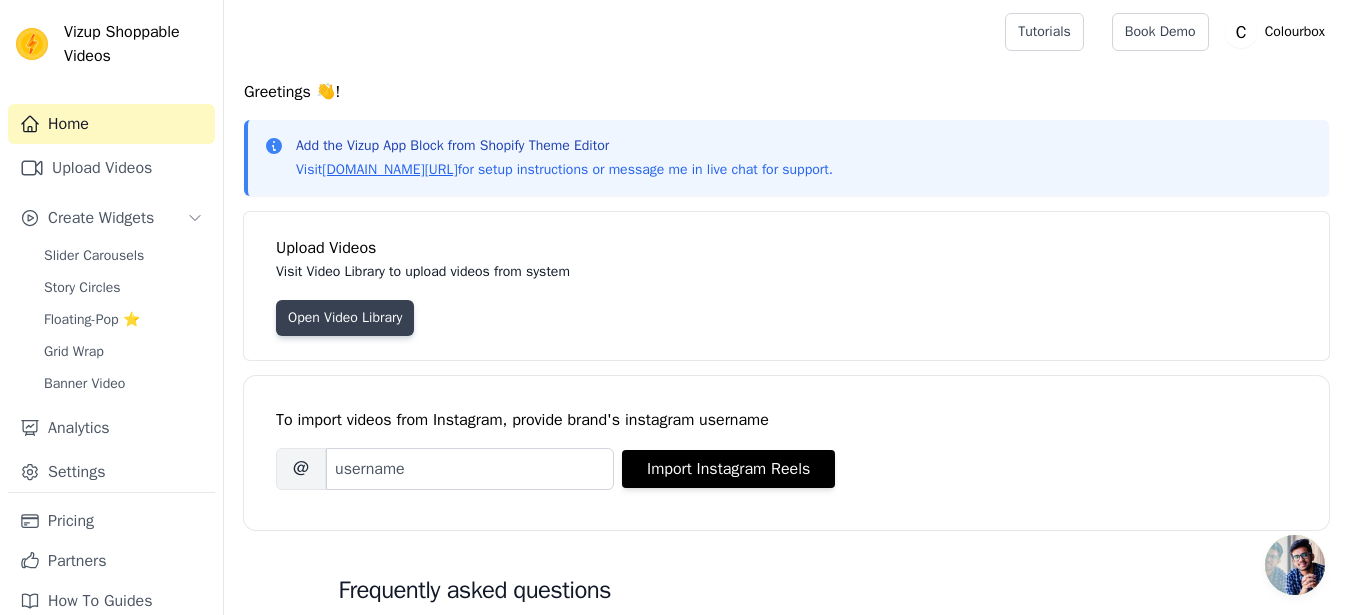 click on "Open Video Library" at bounding box center [345, 318] 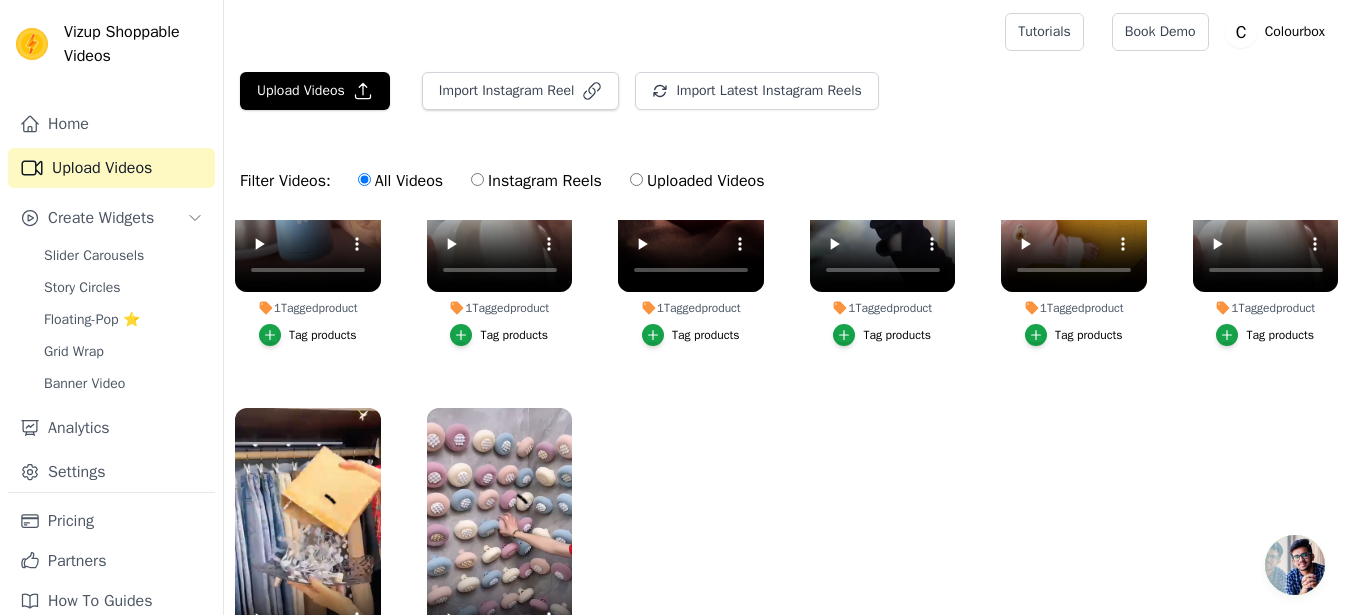 scroll, scrollTop: 0, scrollLeft: 0, axis: both 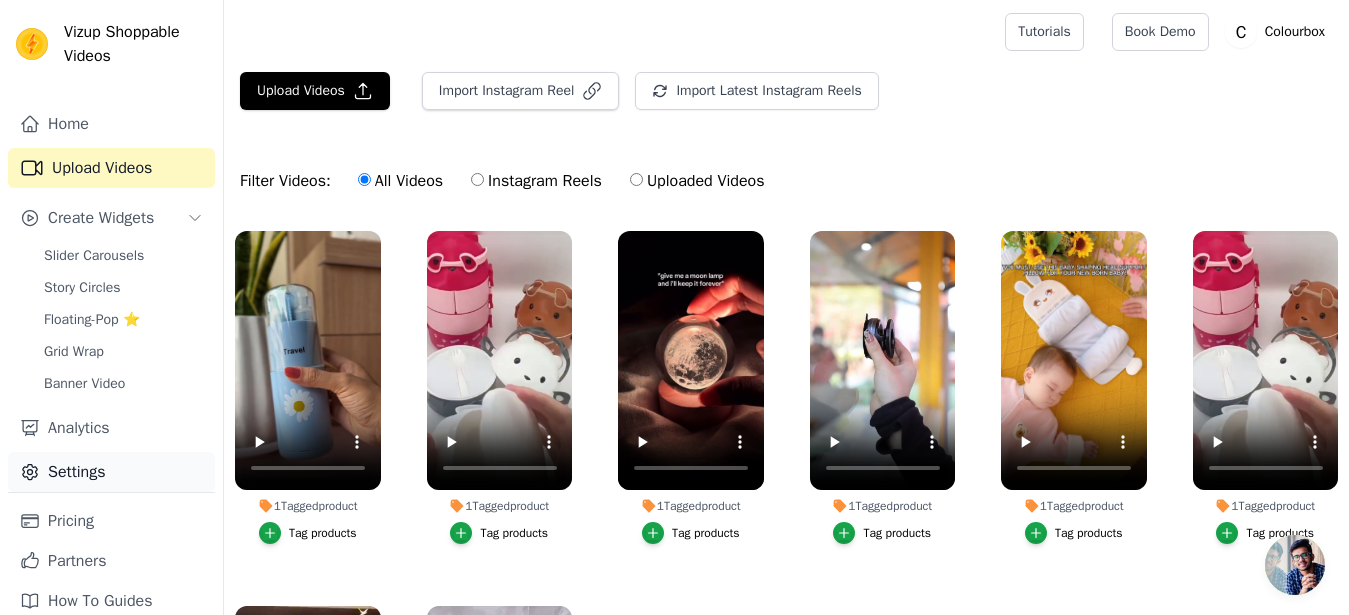click on "Settings" at bounding box center (111, 472) 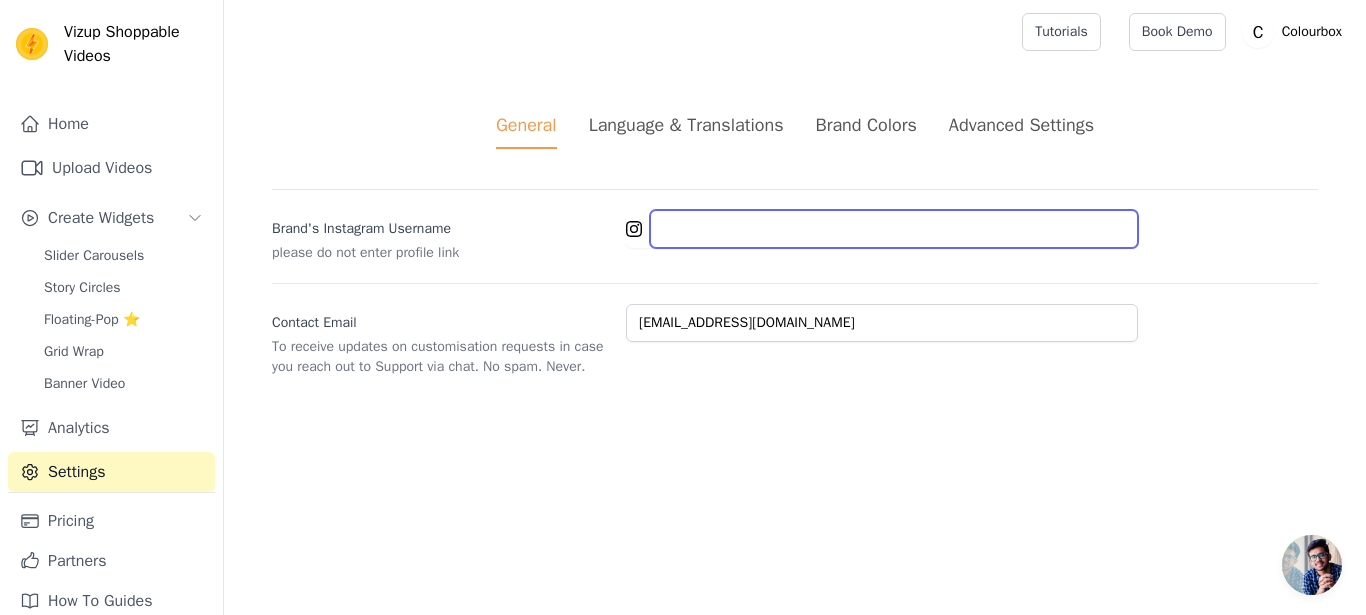 click on "Brand's Instagram Username" at bounding box center [894, 229] 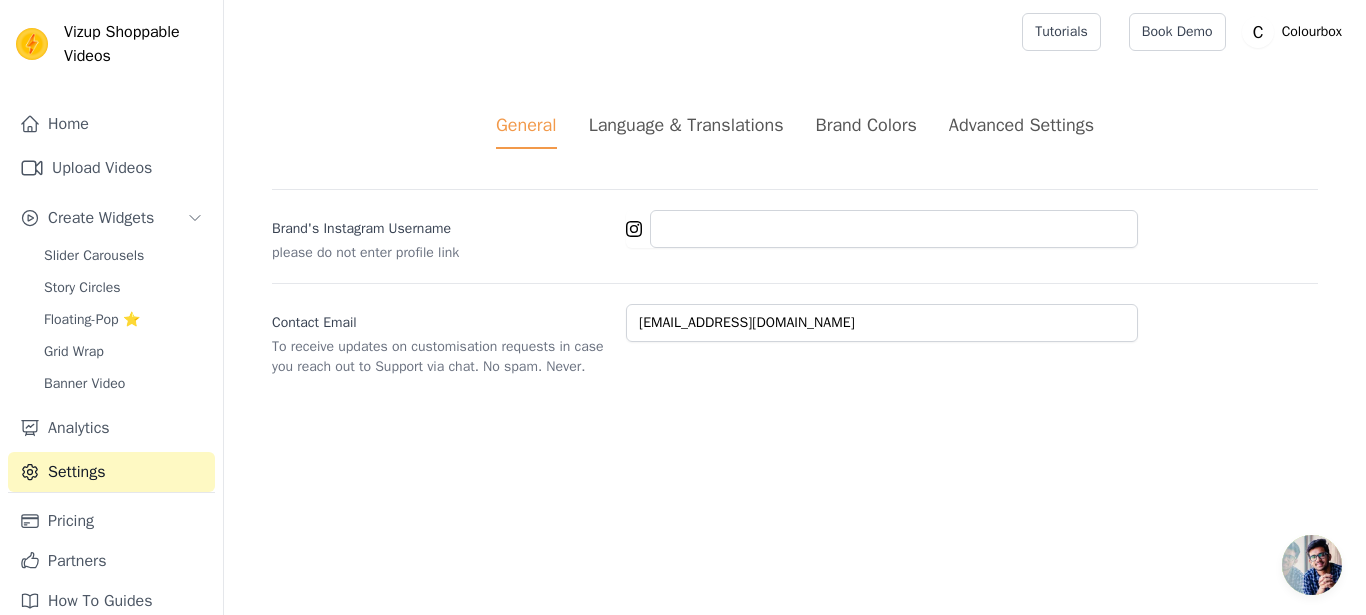 click on "Language & Translations" at bounding box center [686, 125] 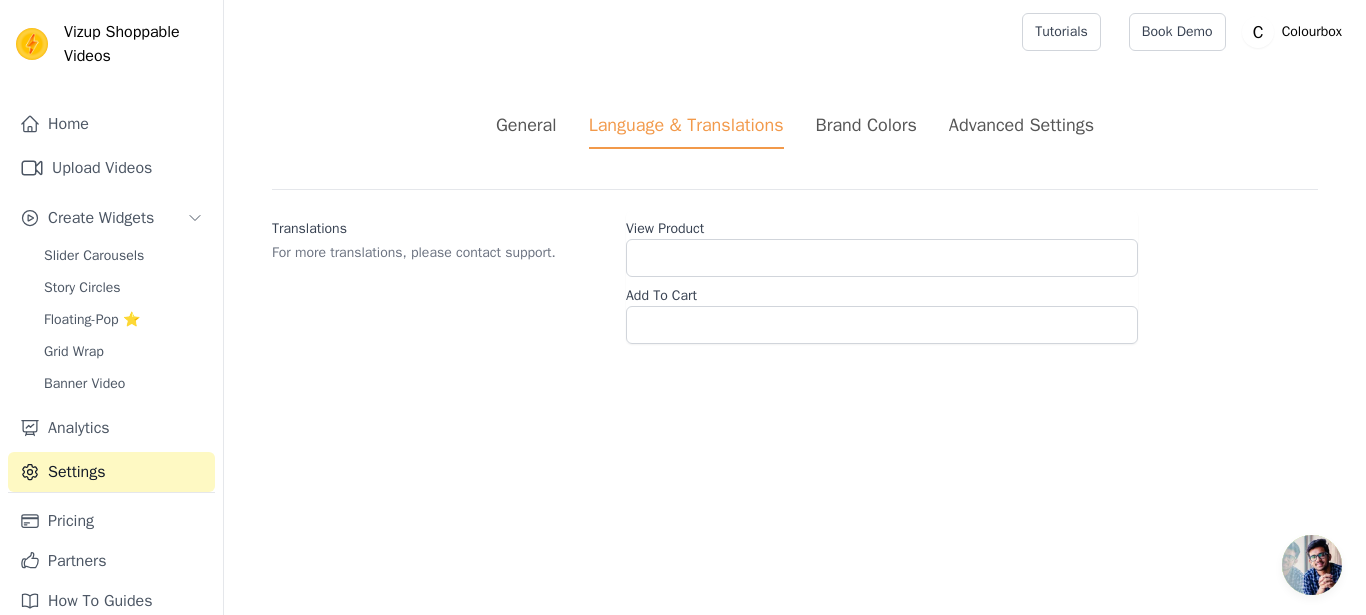click on "Brand Colors" at bounding box center (866, 125) 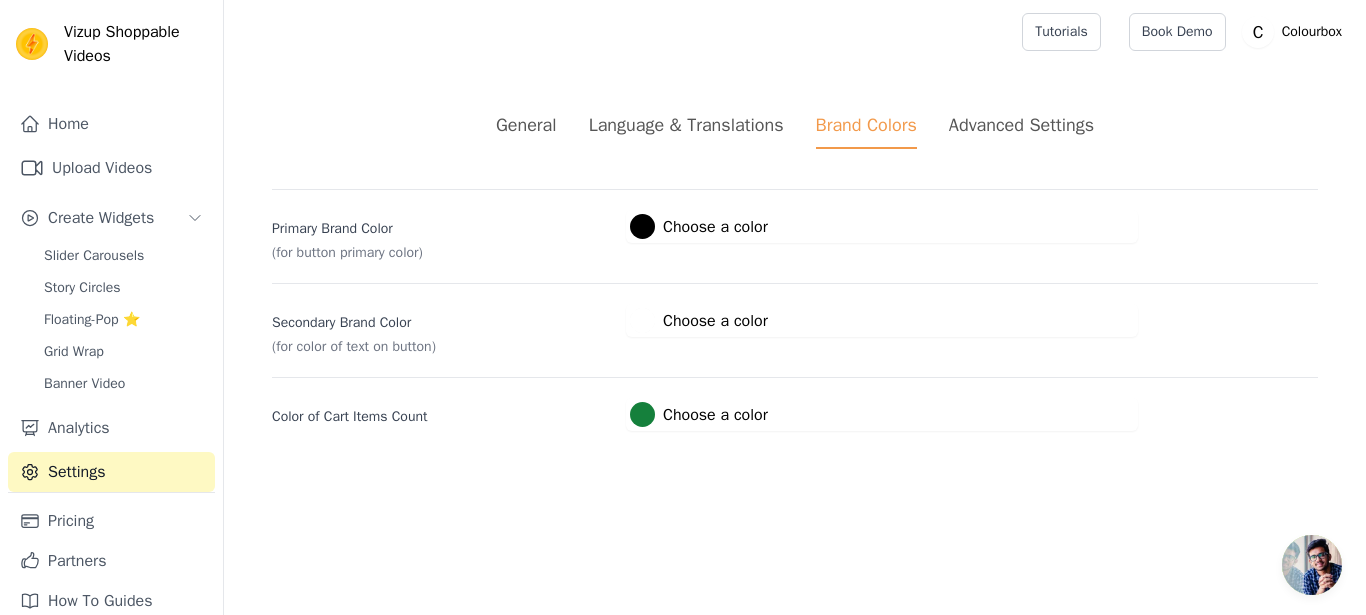 click on "General   Language & Translations   Brand Colors   Advanced Settings       unsaved changes   Save   Dismiss     Primary Brand Color   (for button primary color)   #000000       Choose a color                               #000000   1   hex   change to    rgb     Secondary Brand Color   (for color of text on button)   #ffffff       Choose a color                               #ffffff   1   hex   change to    rgb     Color of Cart Items Count   #15803c       Choose a color                               #15803c   1   hex   change to    rgb" at bounding box center (795, 271) 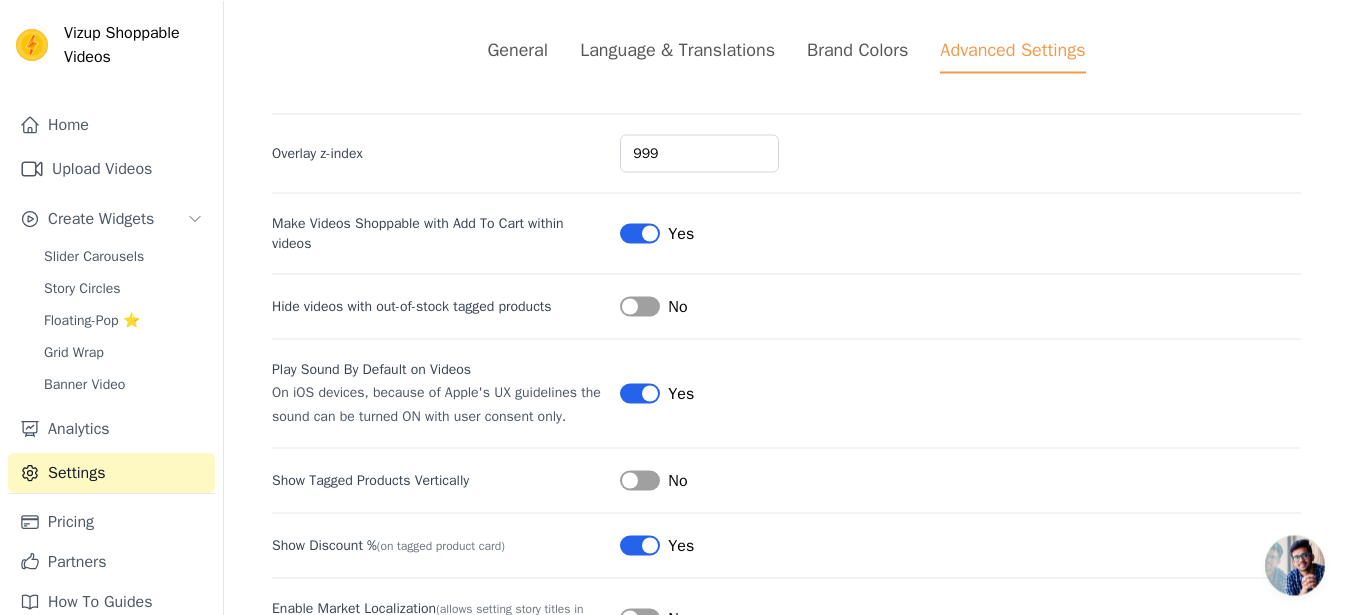 scroll, scrollTop: 147, scrollLeft: 0, axis: vertical 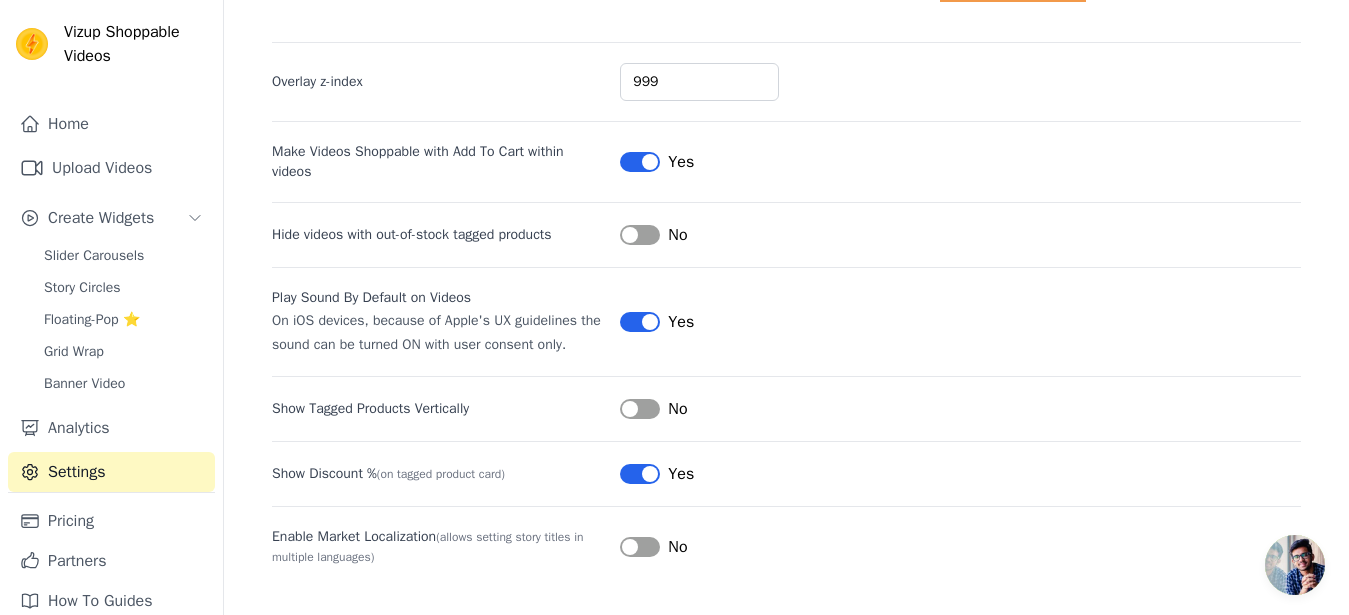 click on "Label" at bounding box center [640, 235] 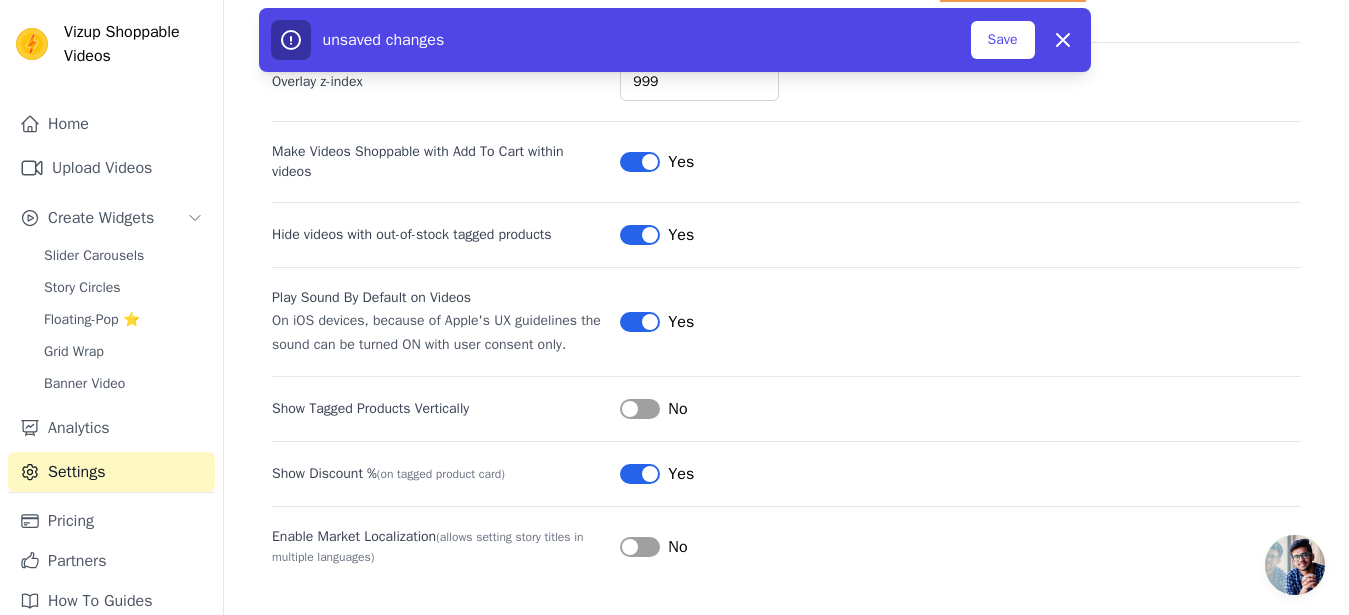 scroll, scrollTop: 0, scrollLeft: 0, axis: both 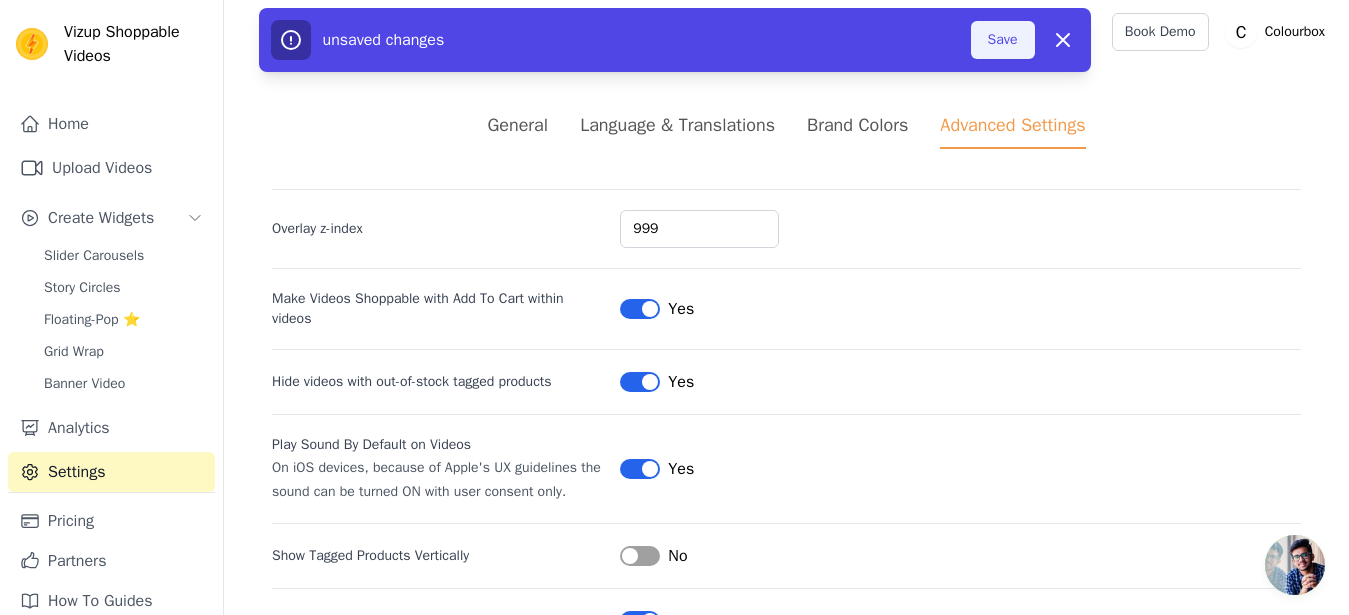 click on "Save" at bounding box center [1003, 40] 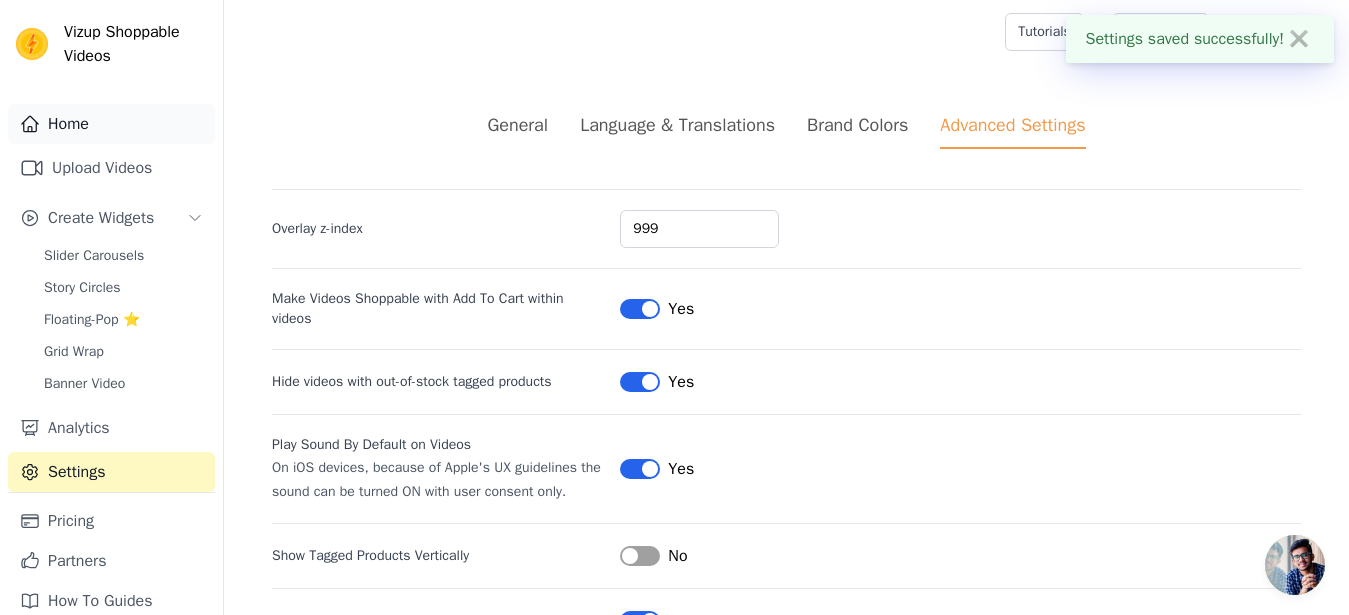 click on "Home" at bounding box center [111, 124] 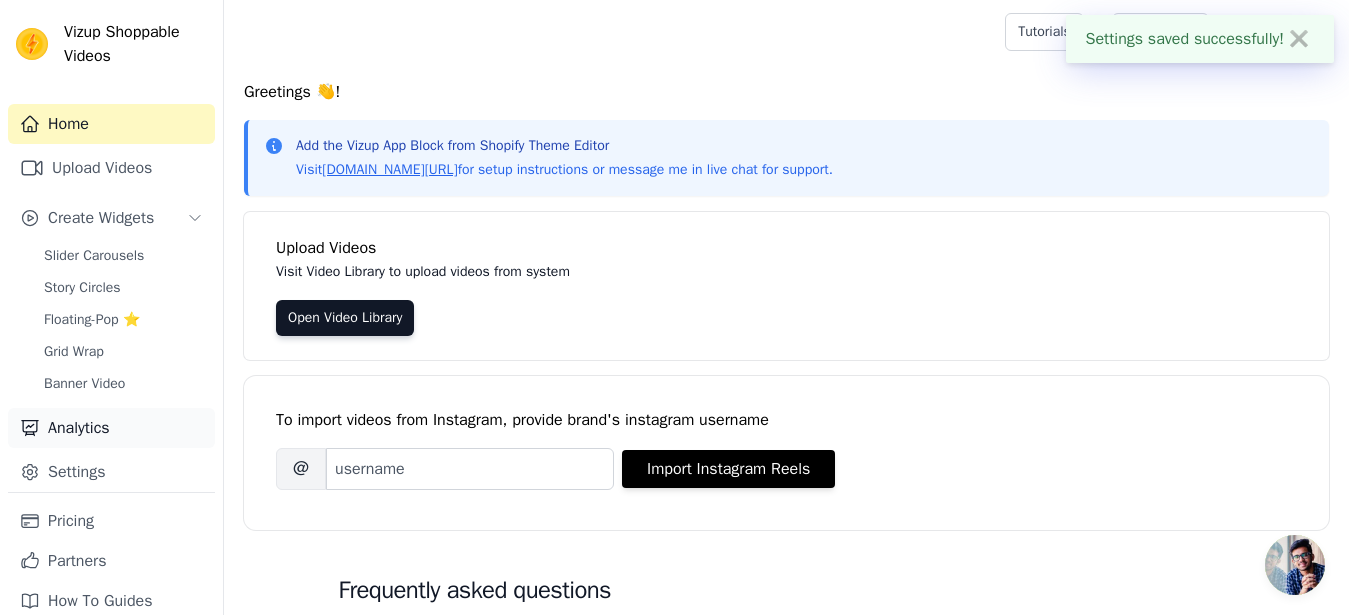 click on "Analytics" at bounding box center (111, 428) 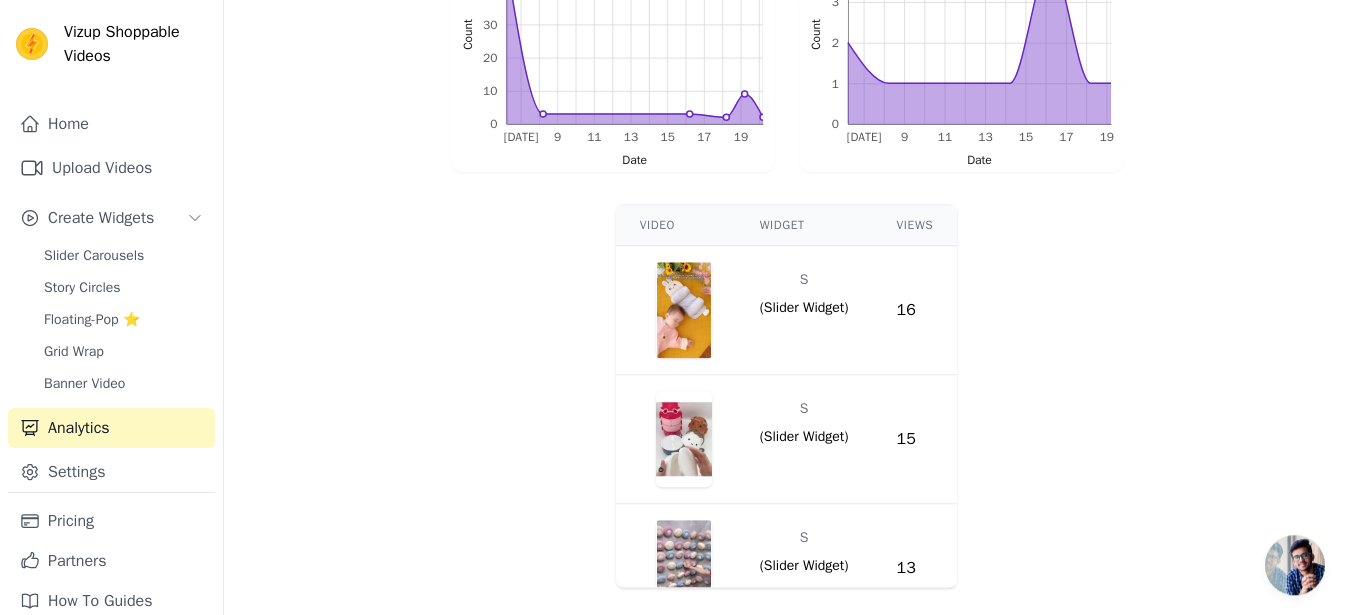 scroll, scrollTop: 653, scrollLeft: 0, axis: vertical 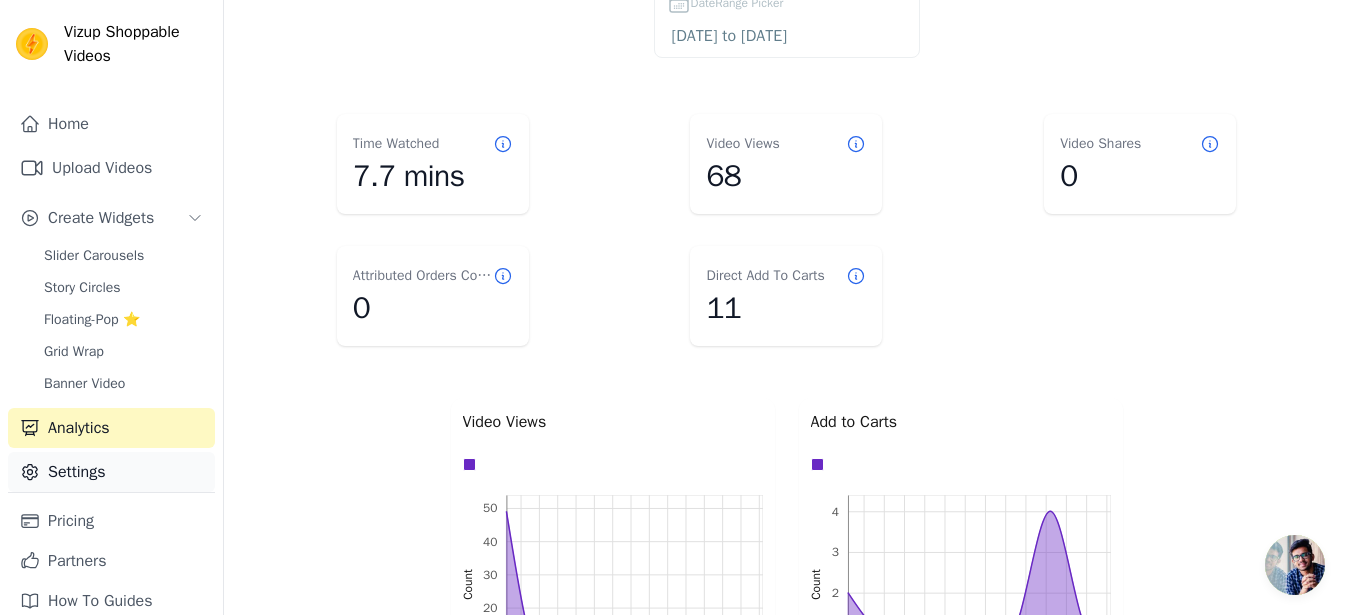 click on "Settings" at bounding box center (111, 472) 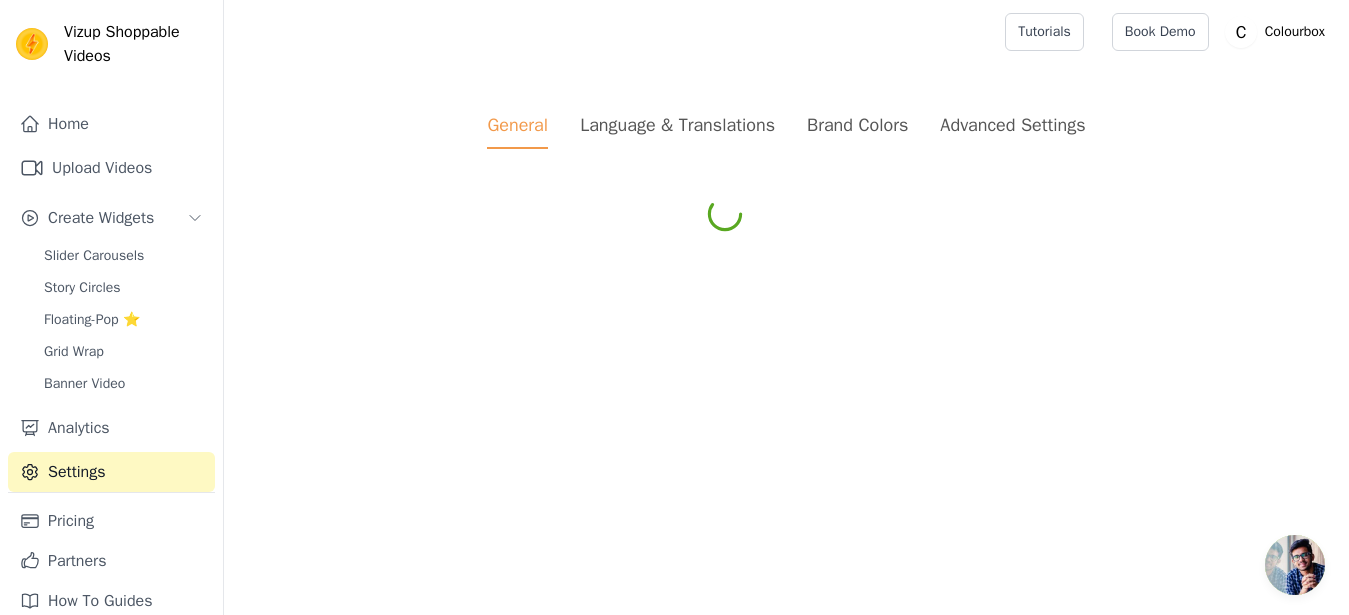 scroll, scrollTop: 0, scrollLeft: 0, axis: both 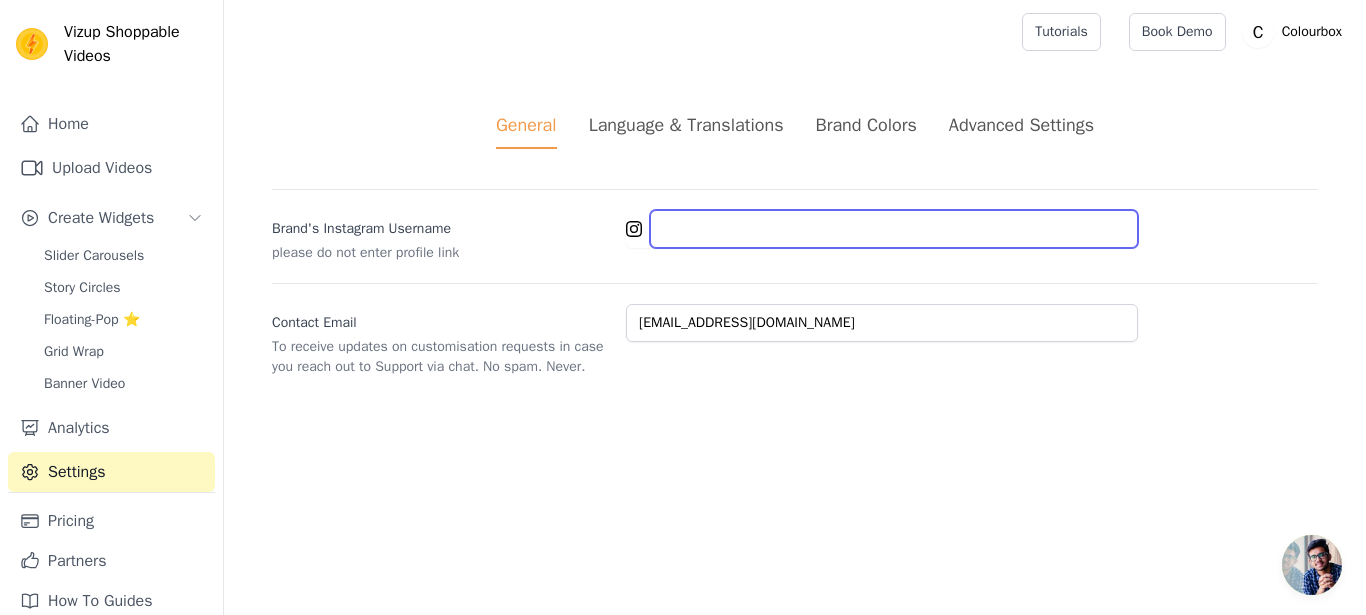 click on "Brand's Instagram Username" at bounding box center [894, 229] 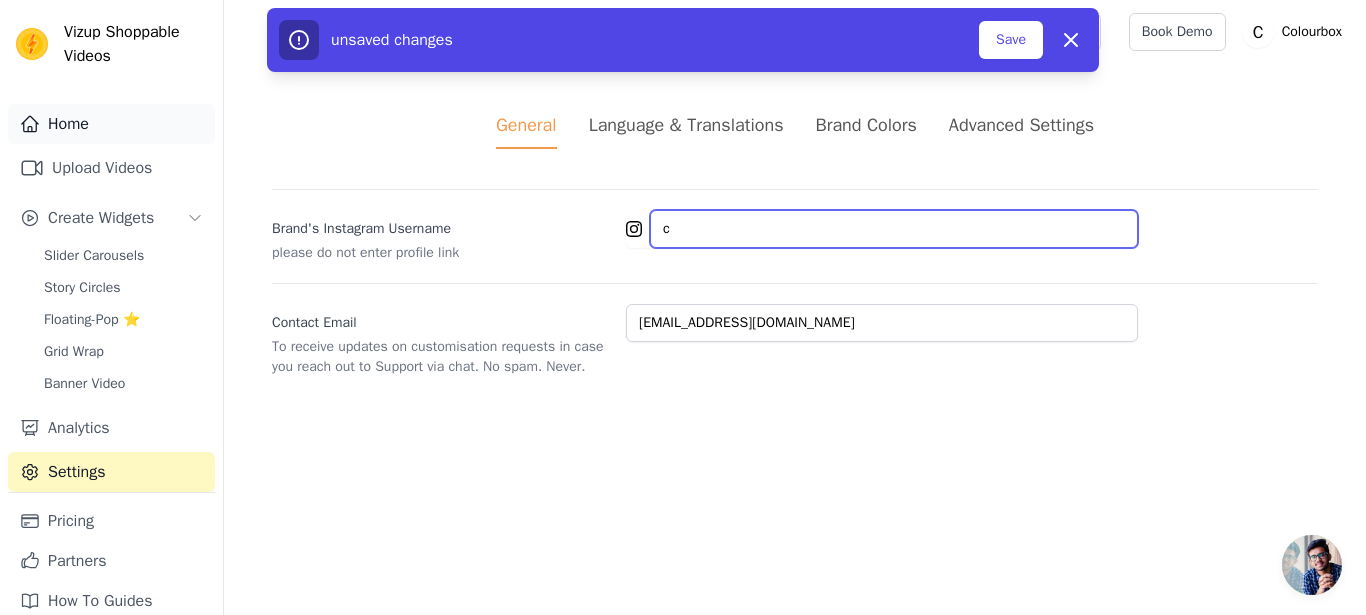type on "c" 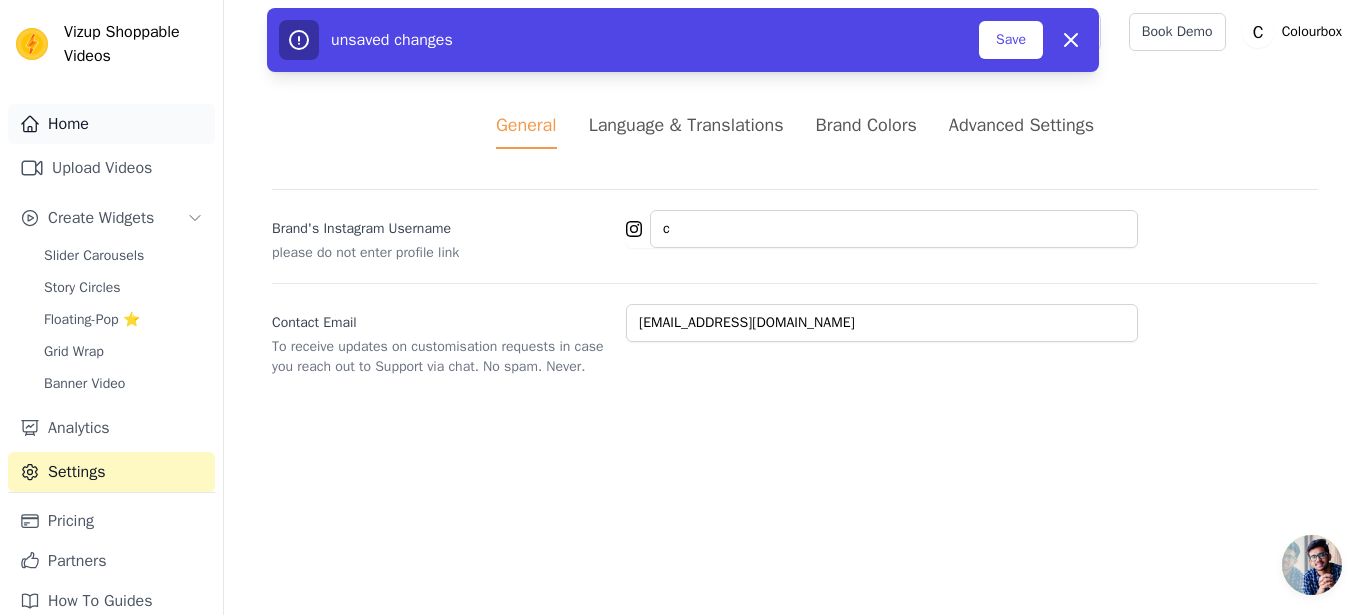 click on "Home" at bounding box center (111, 124) 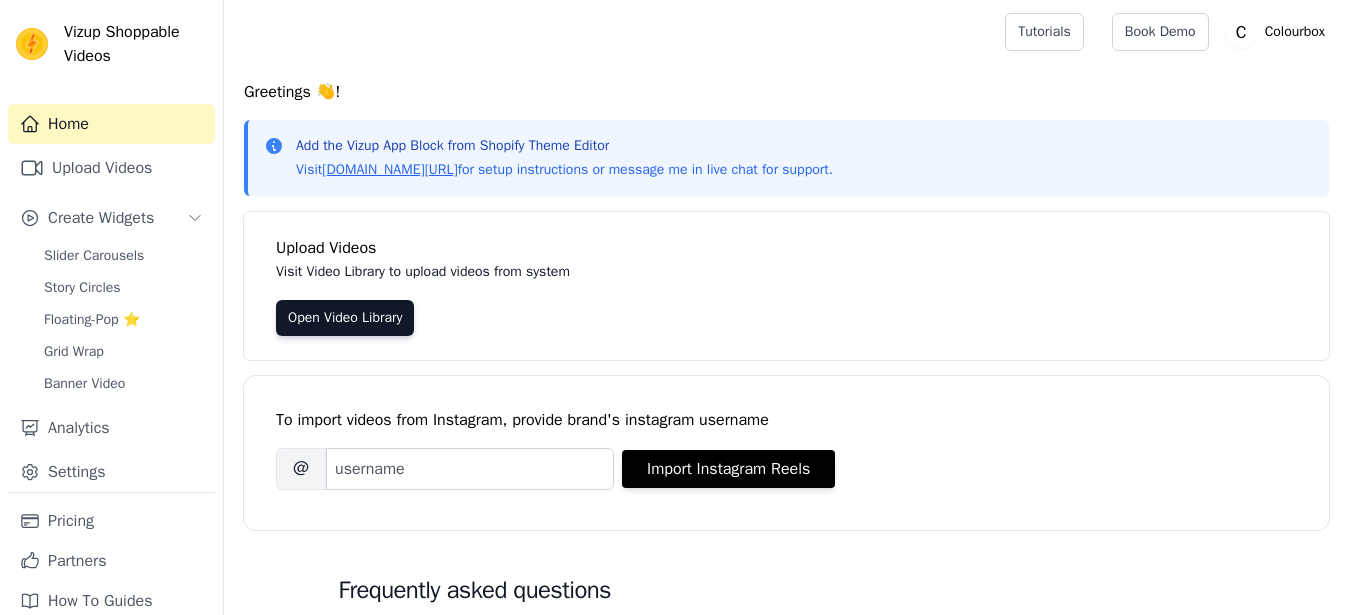 scroll, scrollTop: 0, scrollLeft: 0, axis: both 